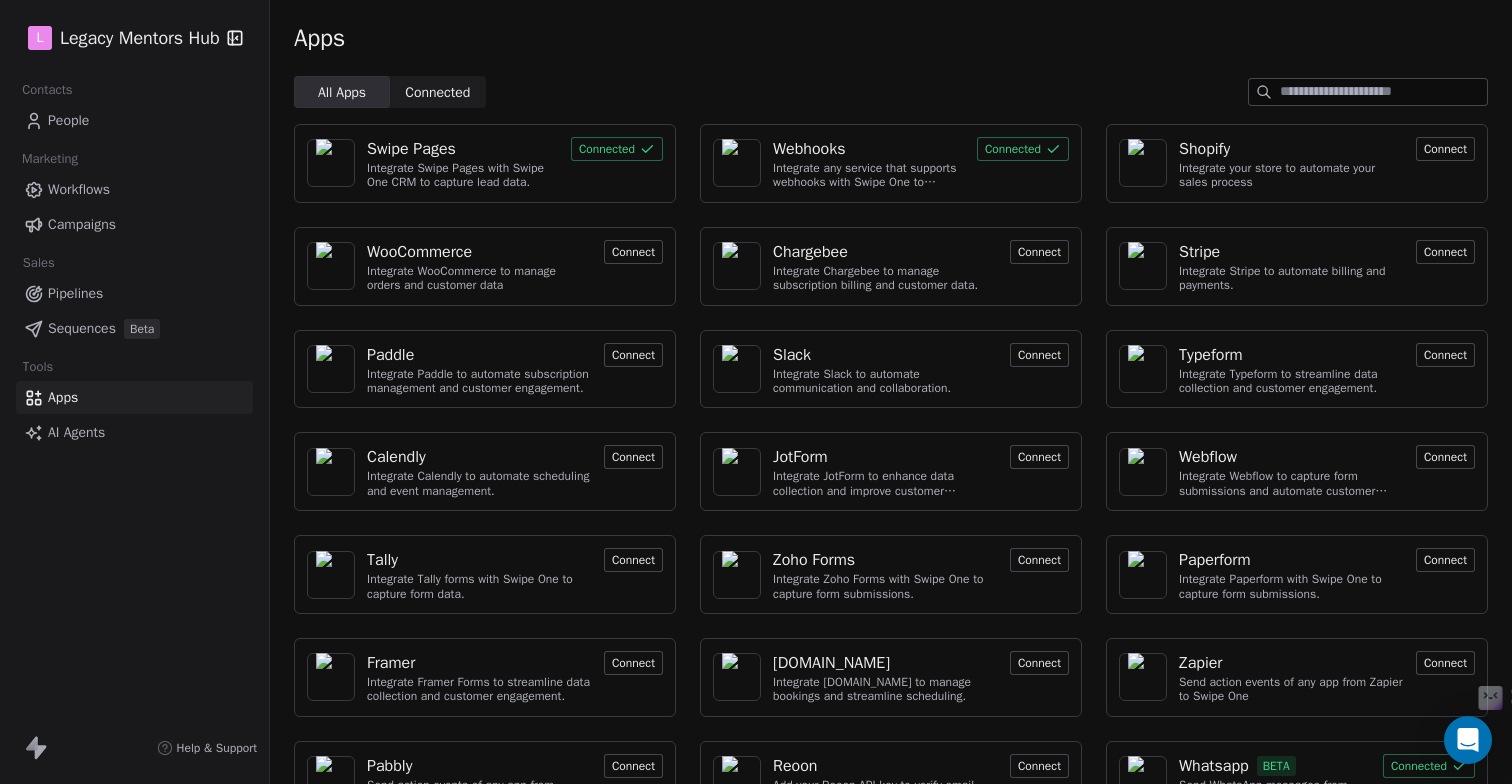 scroll, scrollTop: 0, scrollLeft: 0, axis: both 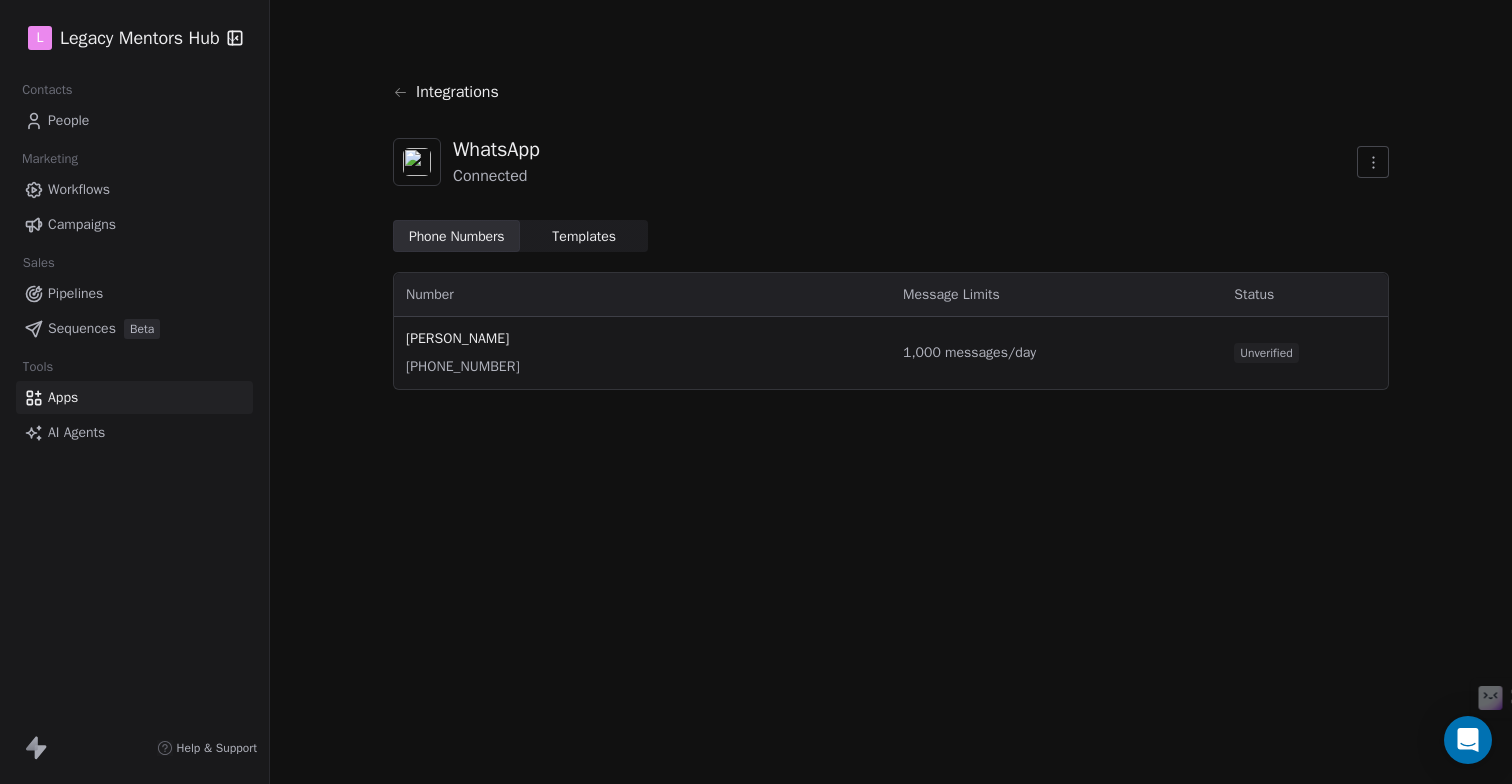 click on "Status" at bounding box center [1254, 295] 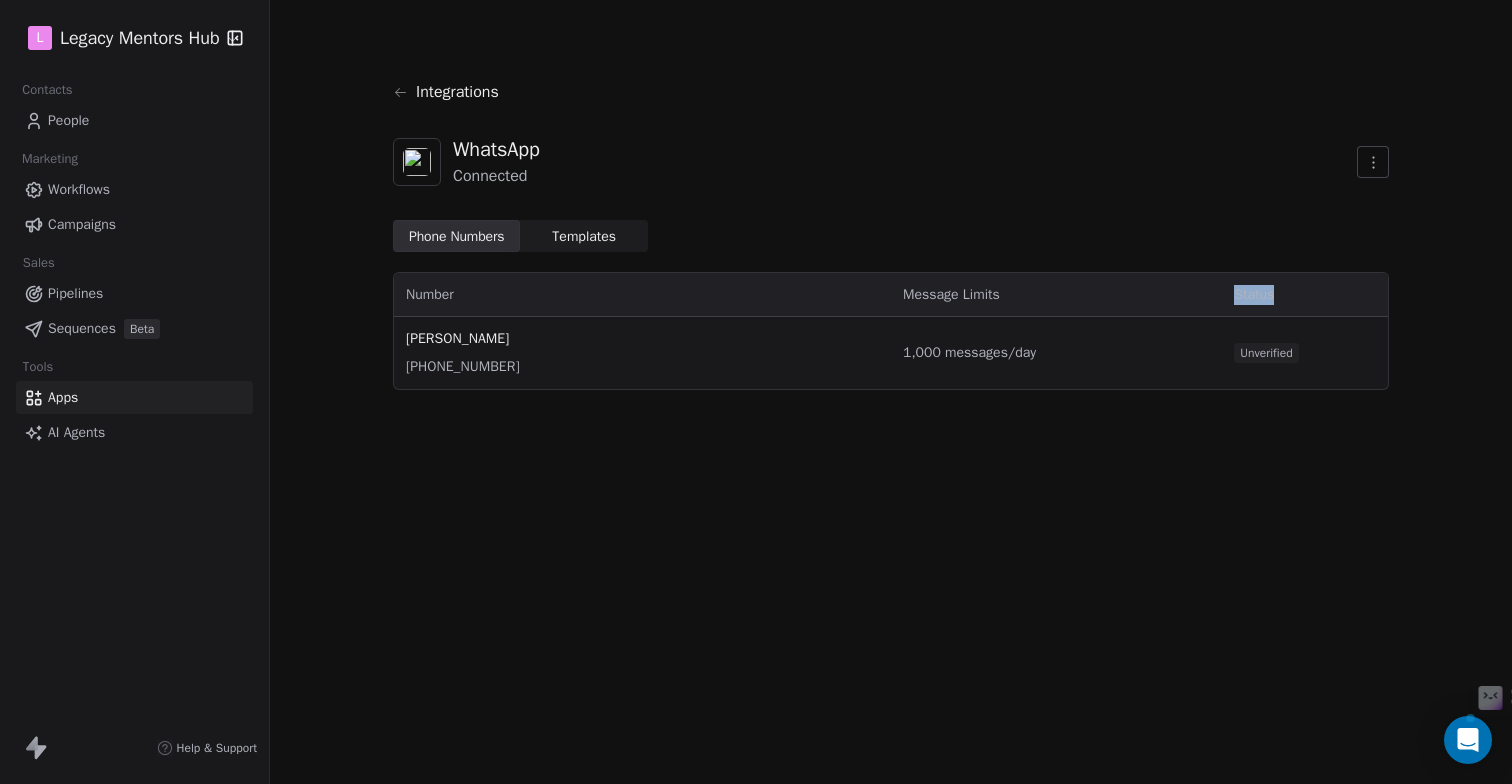 click on "Status" at bounding box center (1254, 295) 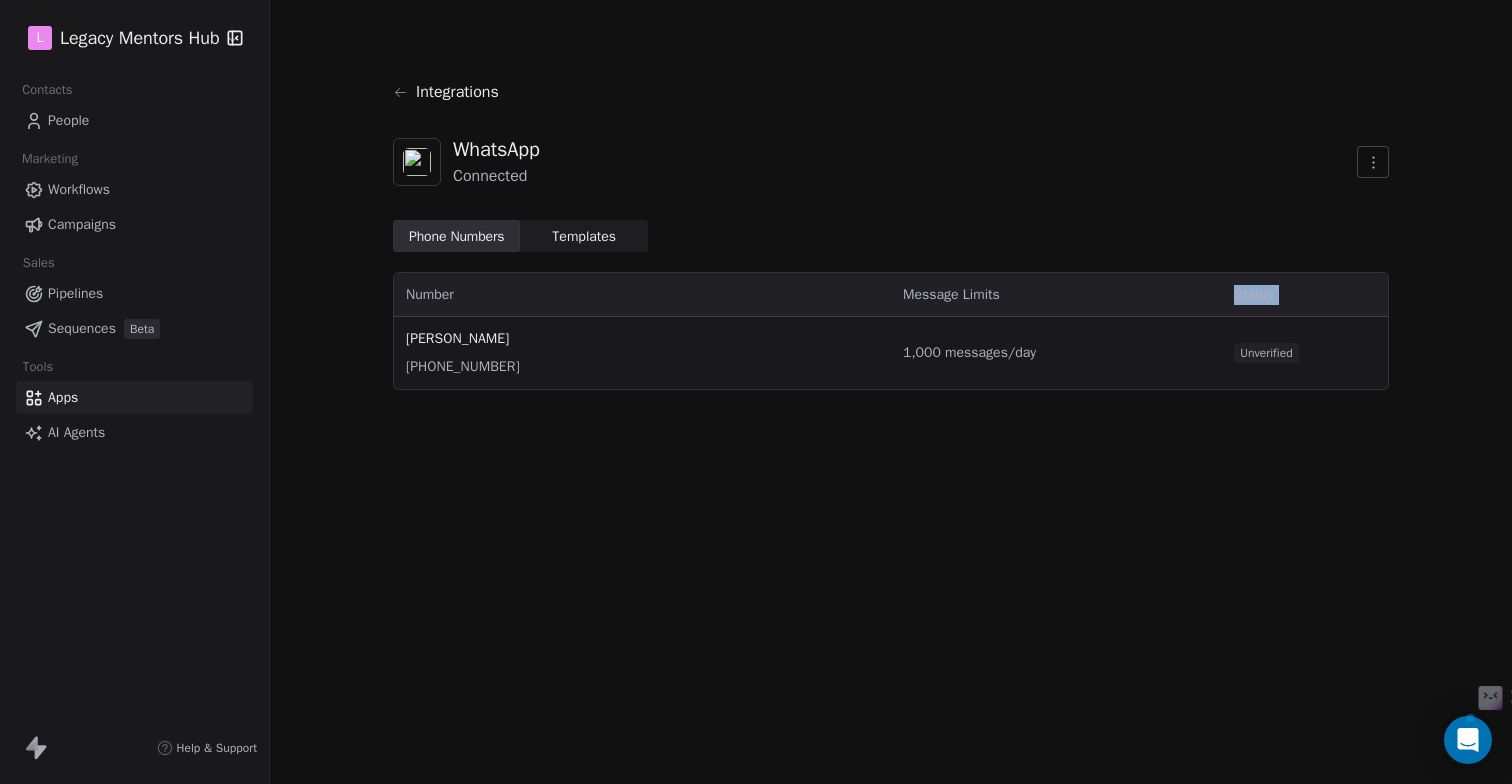 click on "Status" at bounding box center (1254, 295) 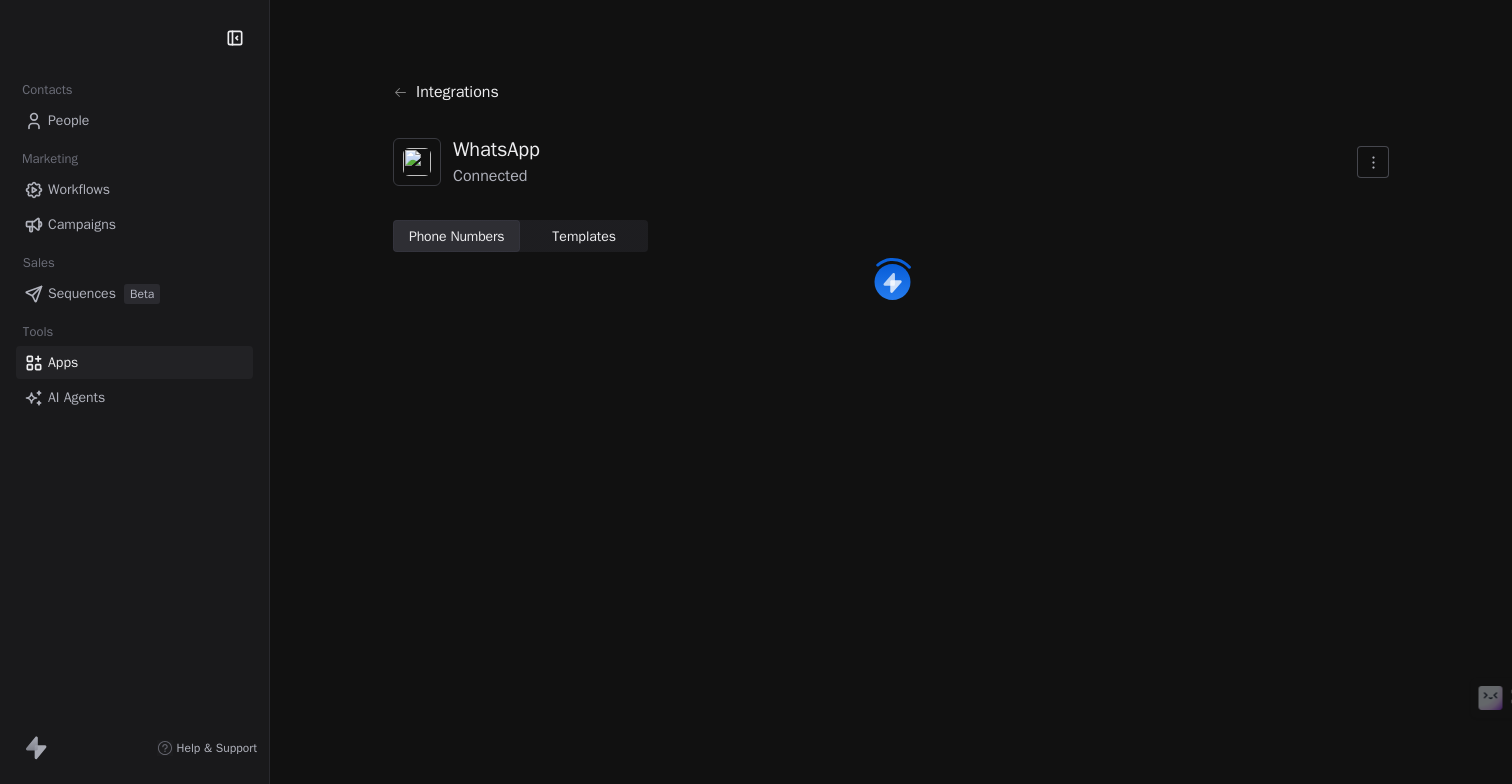 scroll, scrollTop: 0, scrollLeft: 0, axis: both 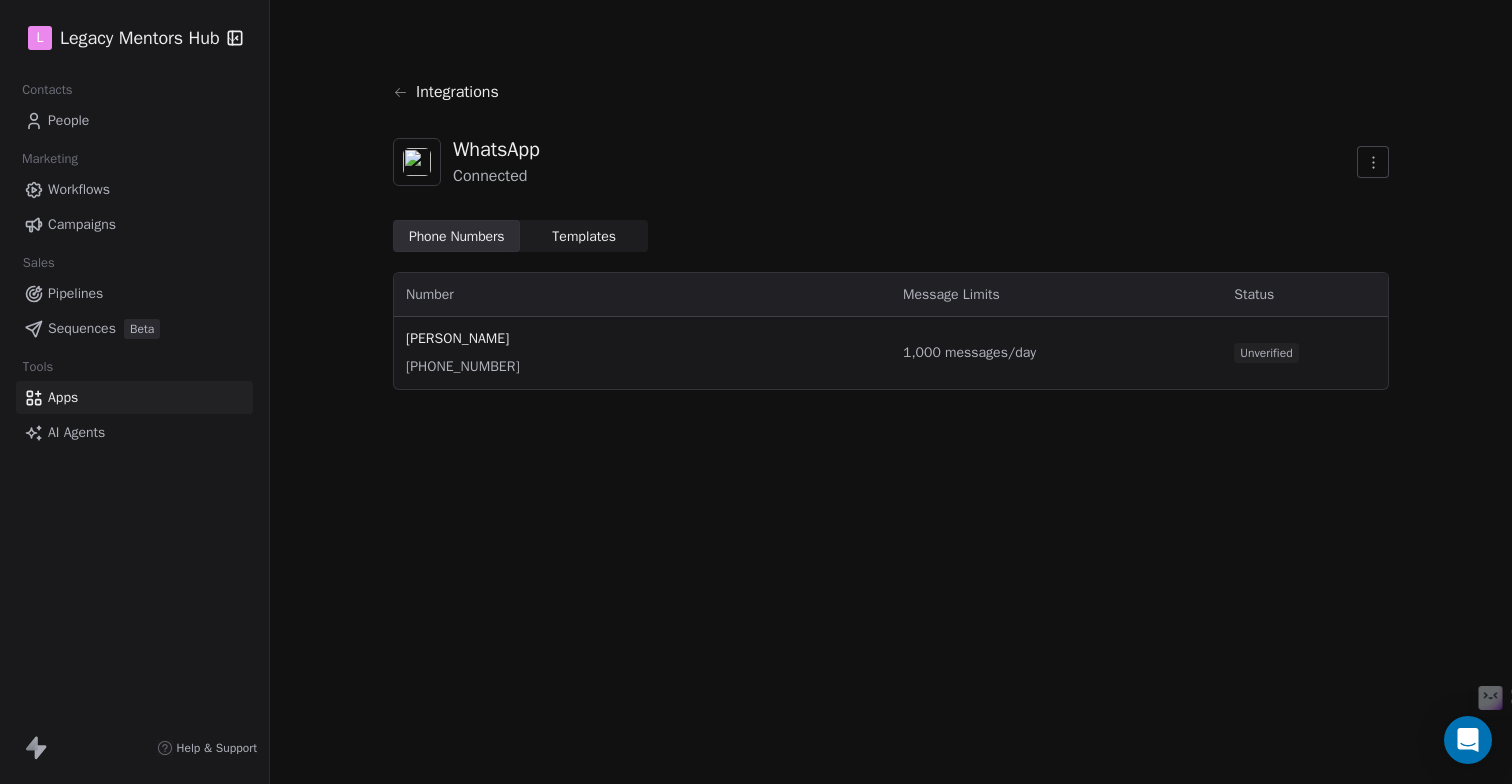 click on "Status" at bounding box center [1254, 295] 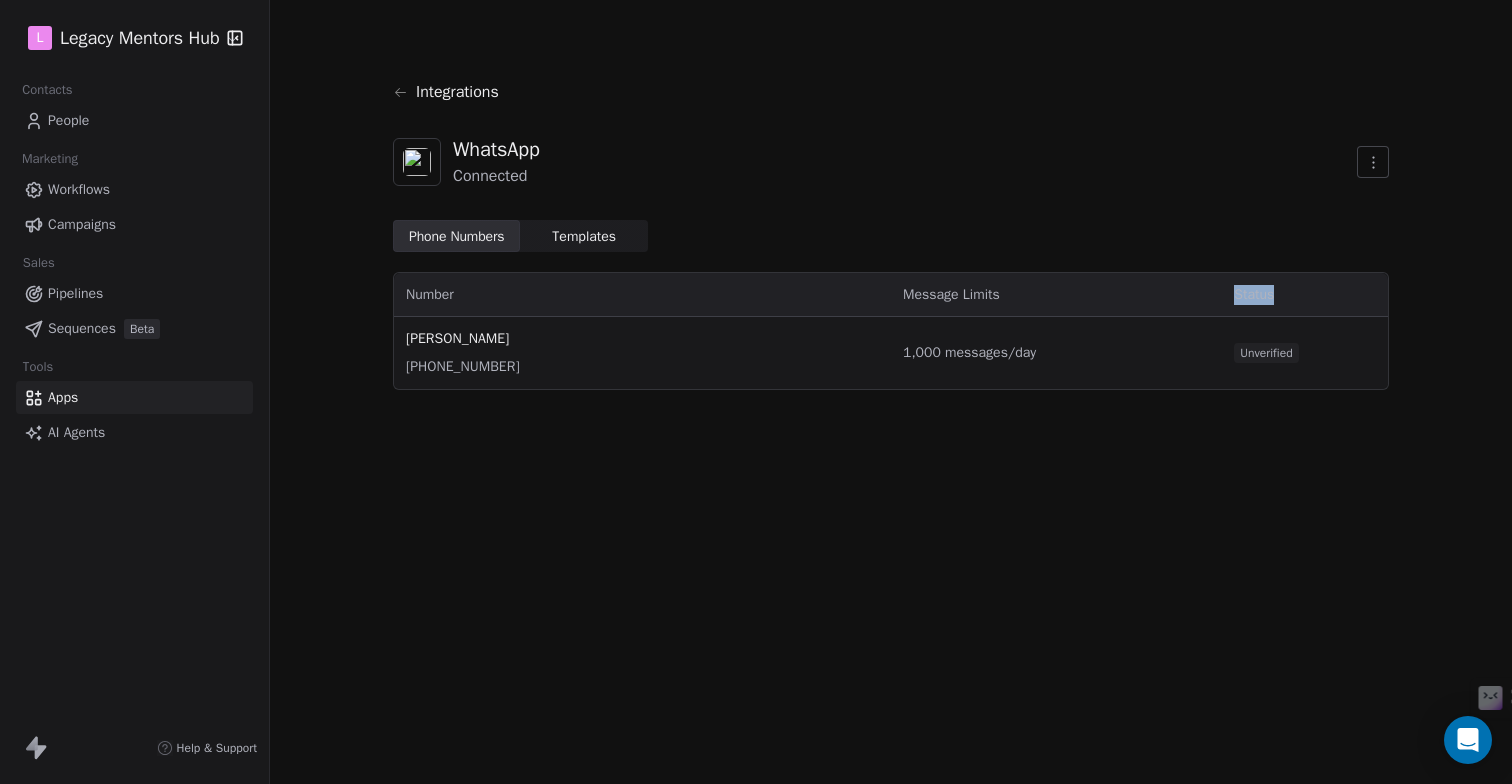click on "Status" at bounding box center [1254, 295] 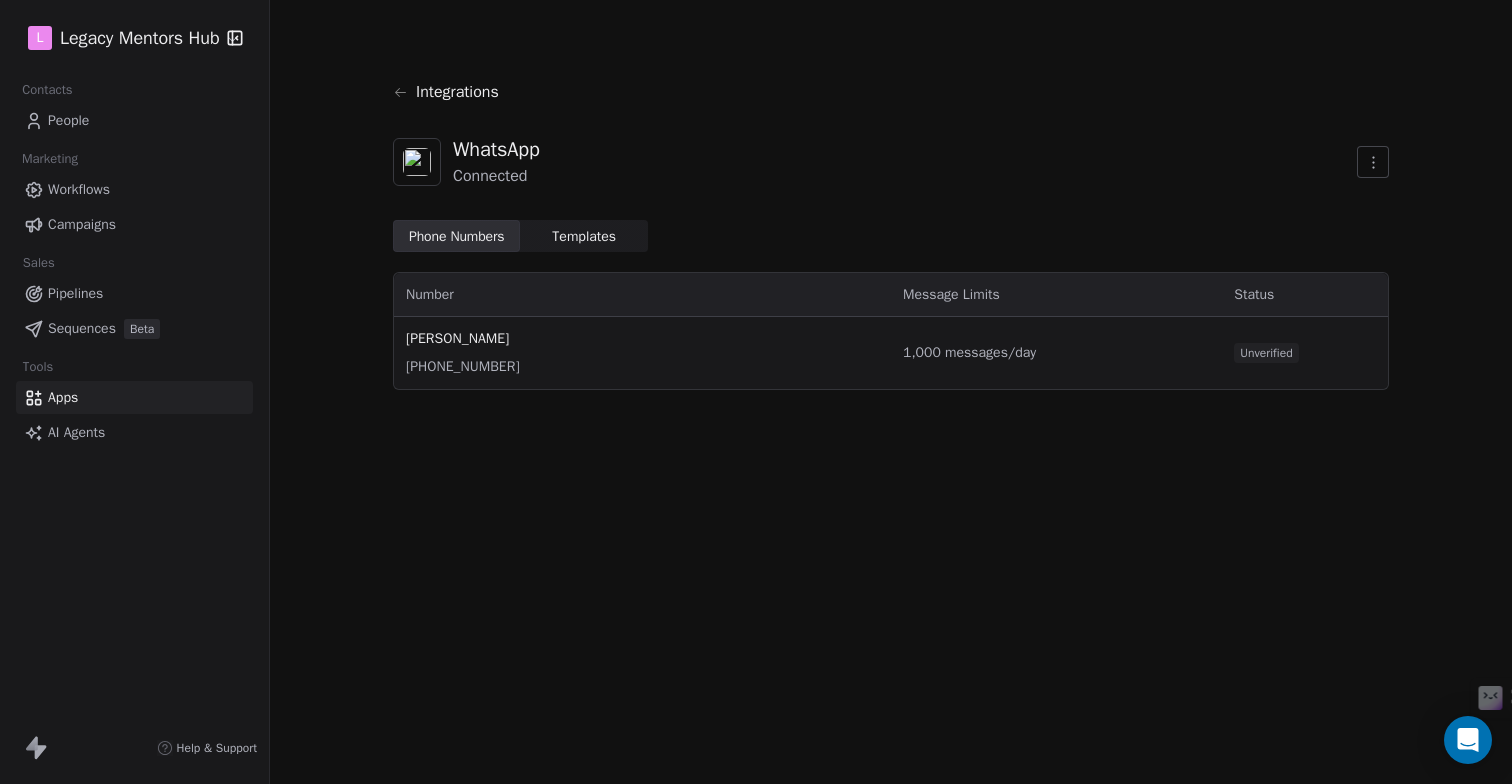 click on "Unverified" at bounding box center (1266, 353) 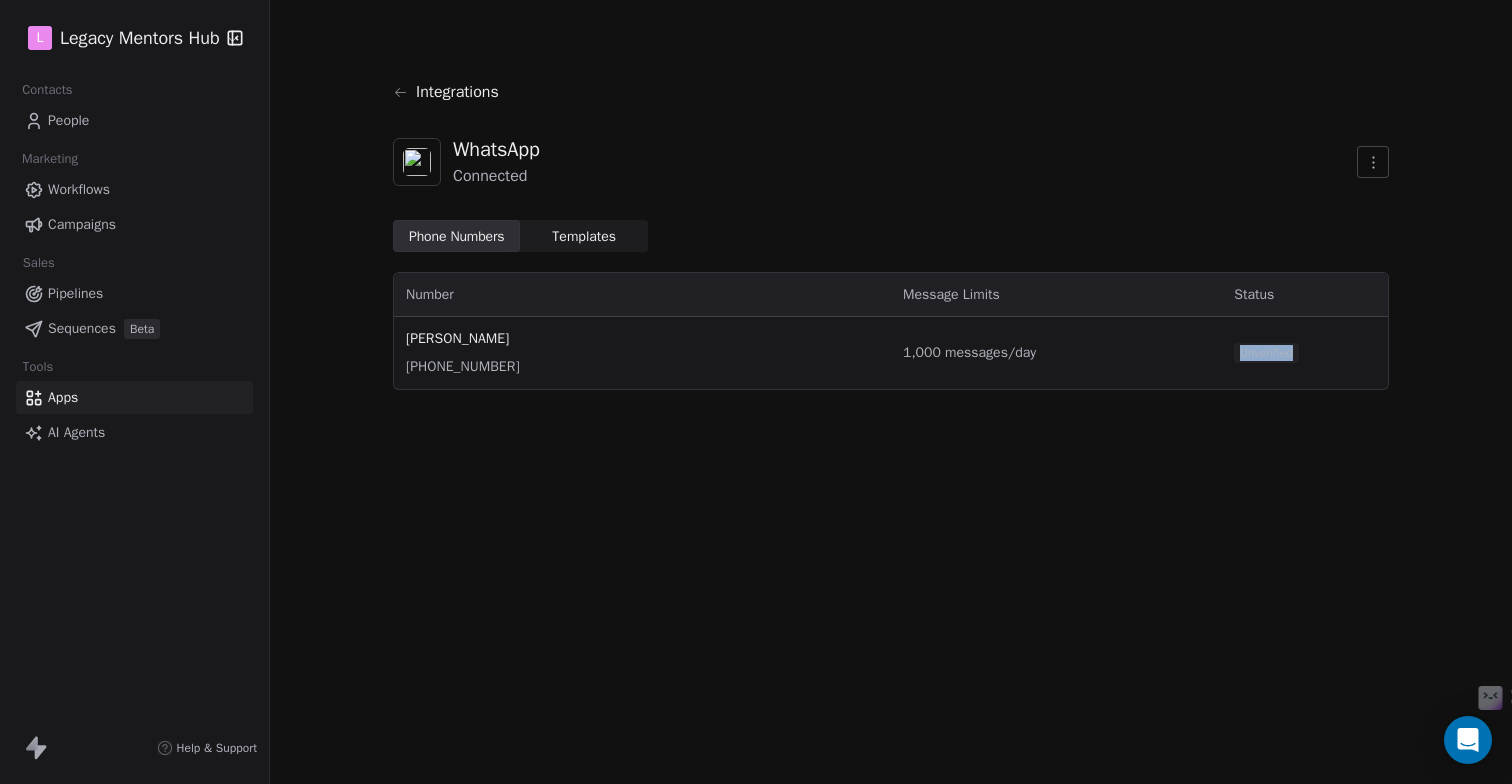 click on "Unverified" at bounding box center [1266, 353] 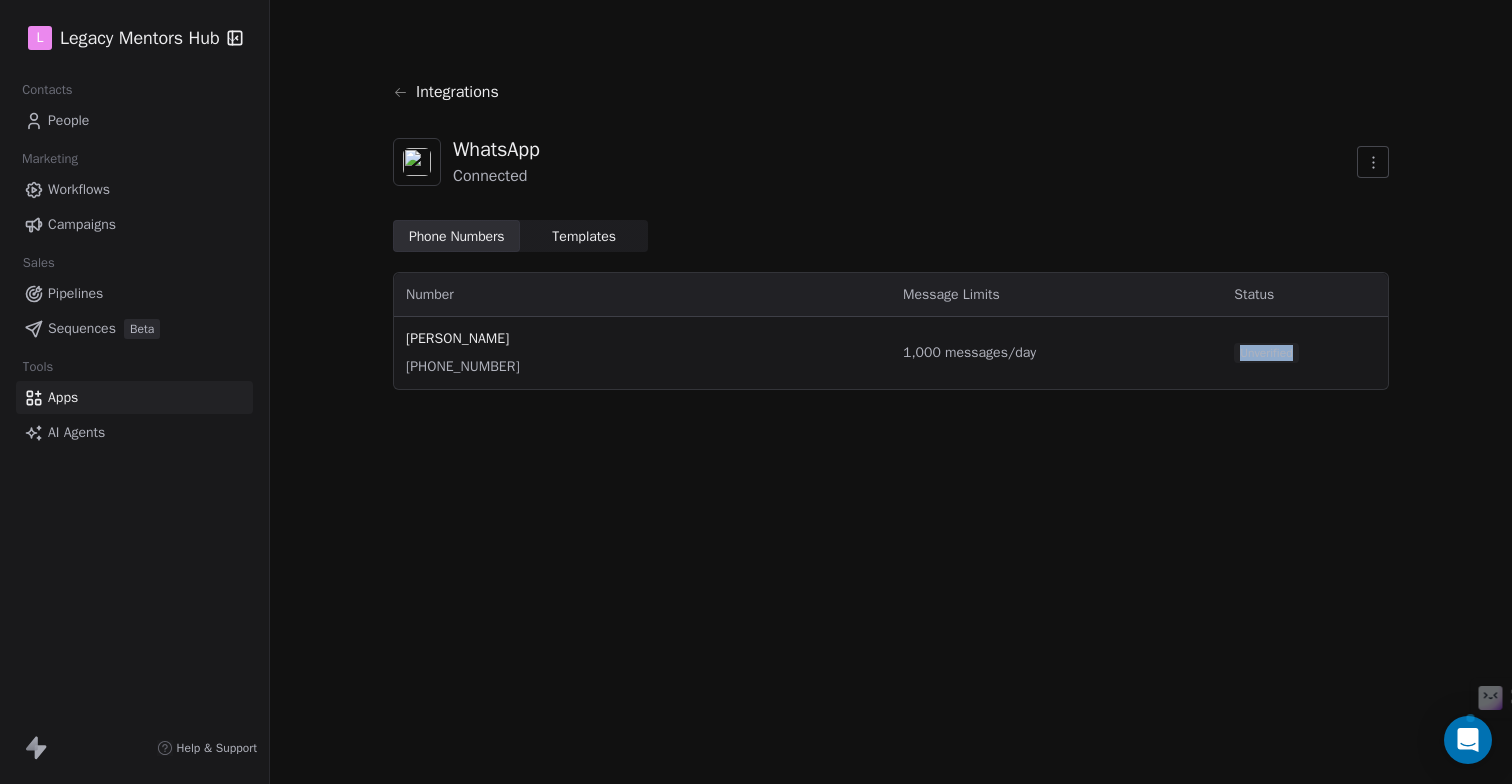 click on "Unverified" at bounding box center (1266, 353) 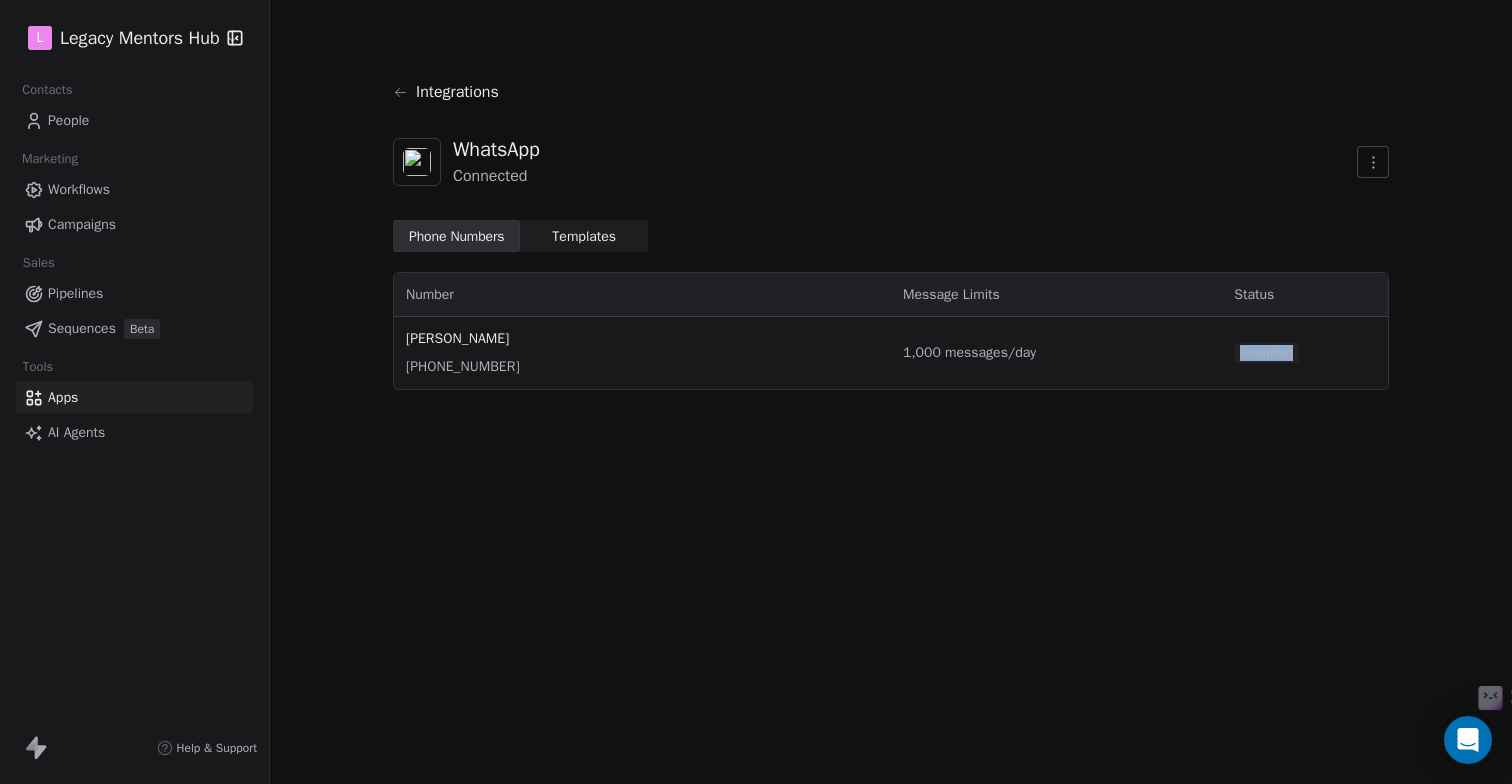 click on "Templates" at bounding box center [584, 236] 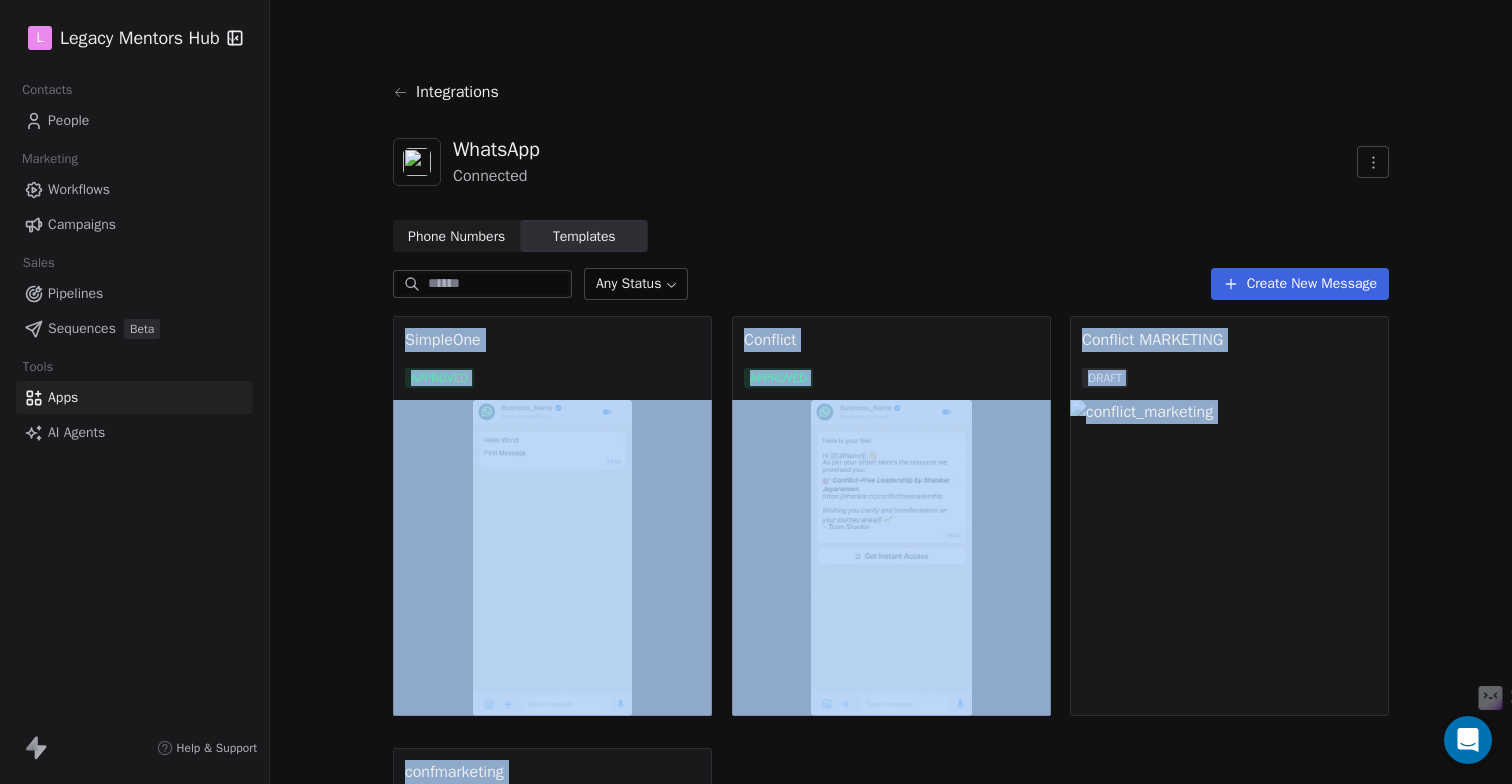 click at bounding box center (552, 558) 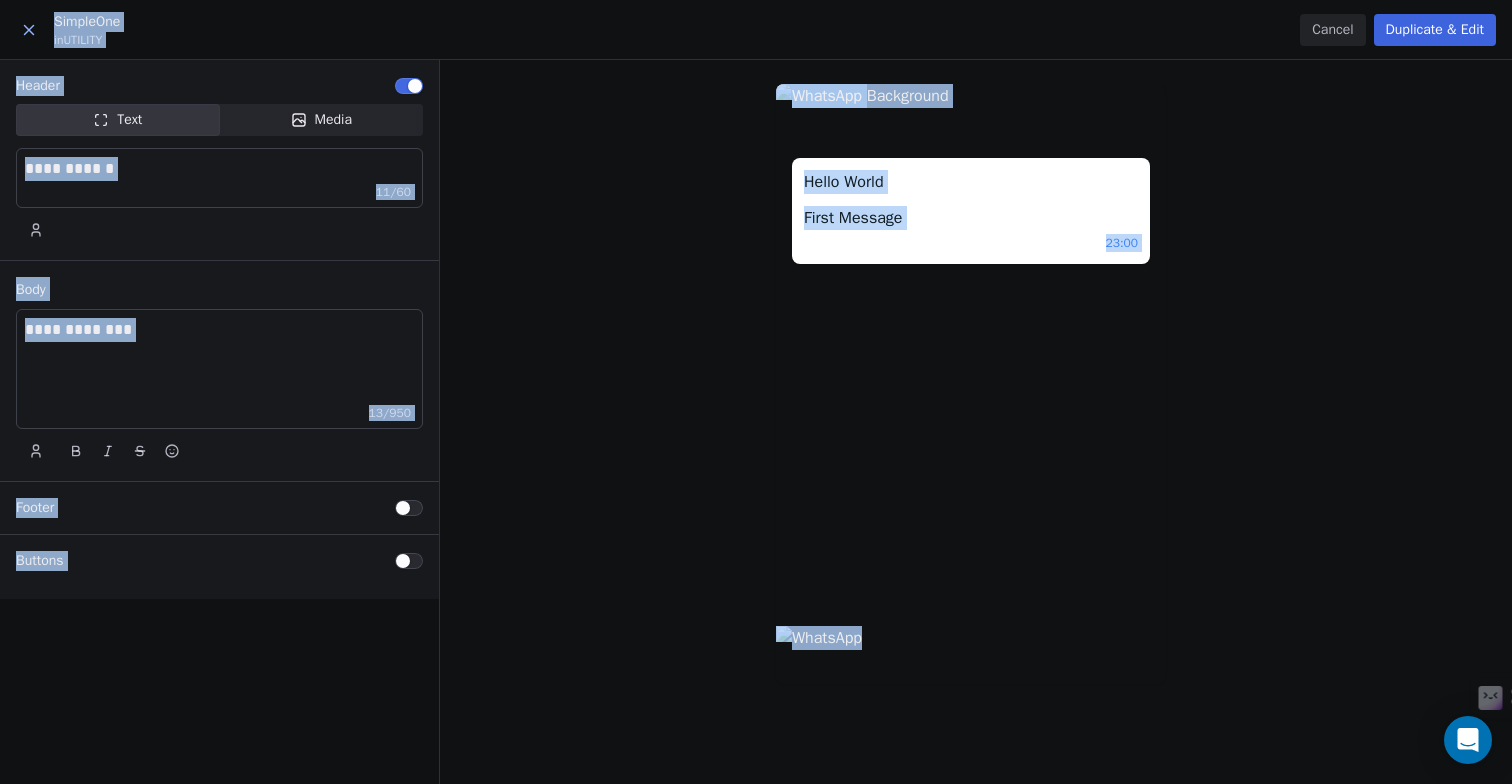 click on "Hello World First Message 23:00" at bounding box center (976, 422) 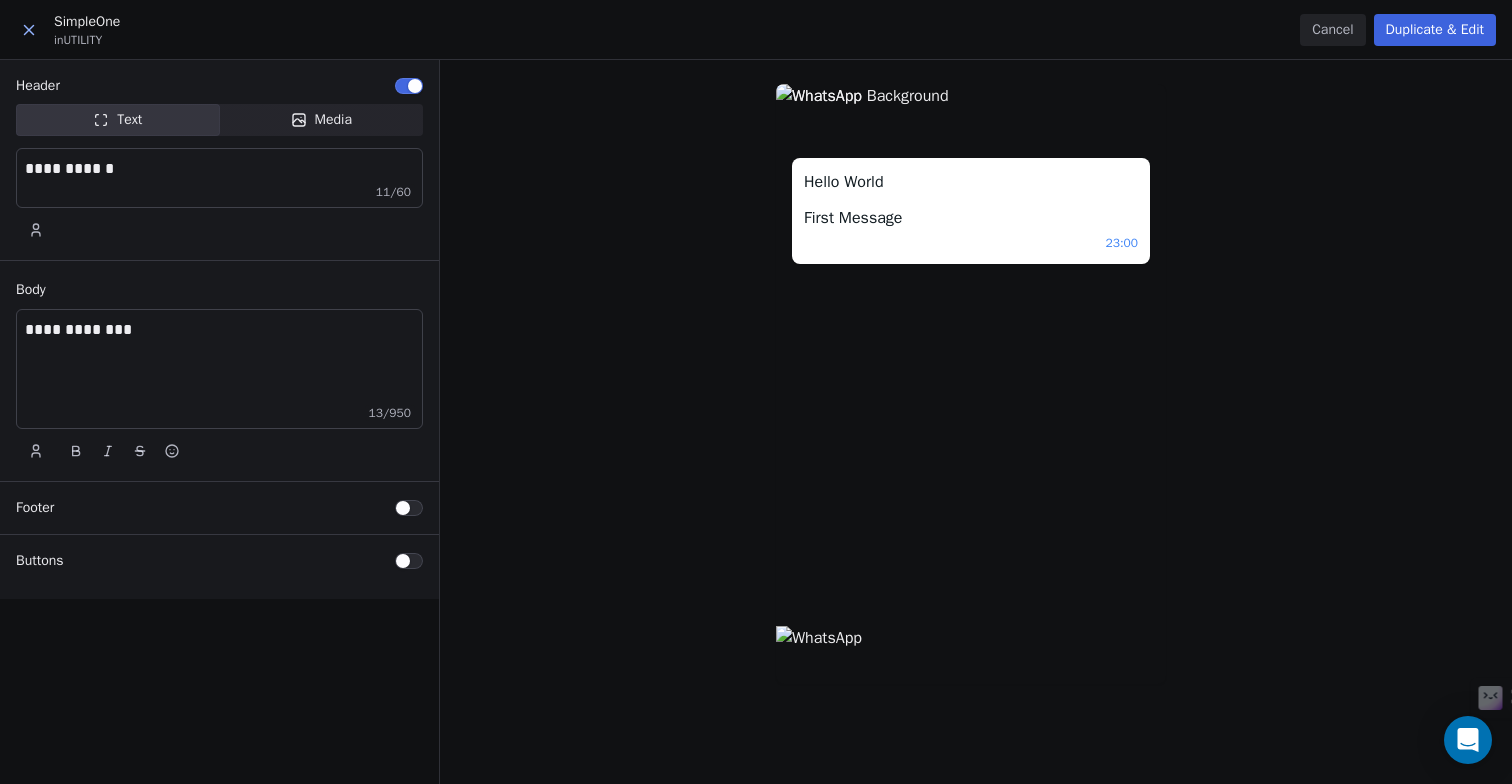 click 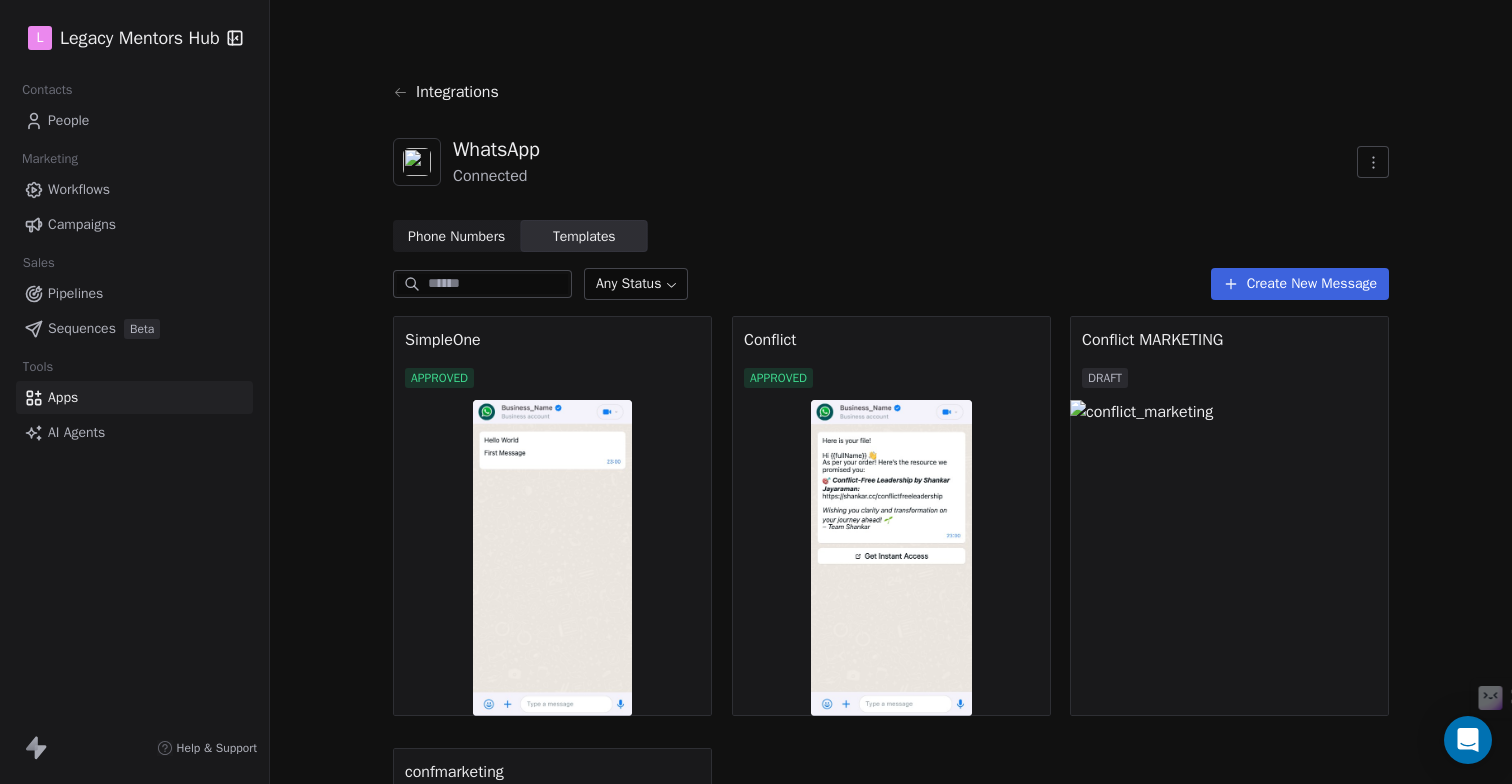 click on "Workflows" at bounding box center (79, 189) 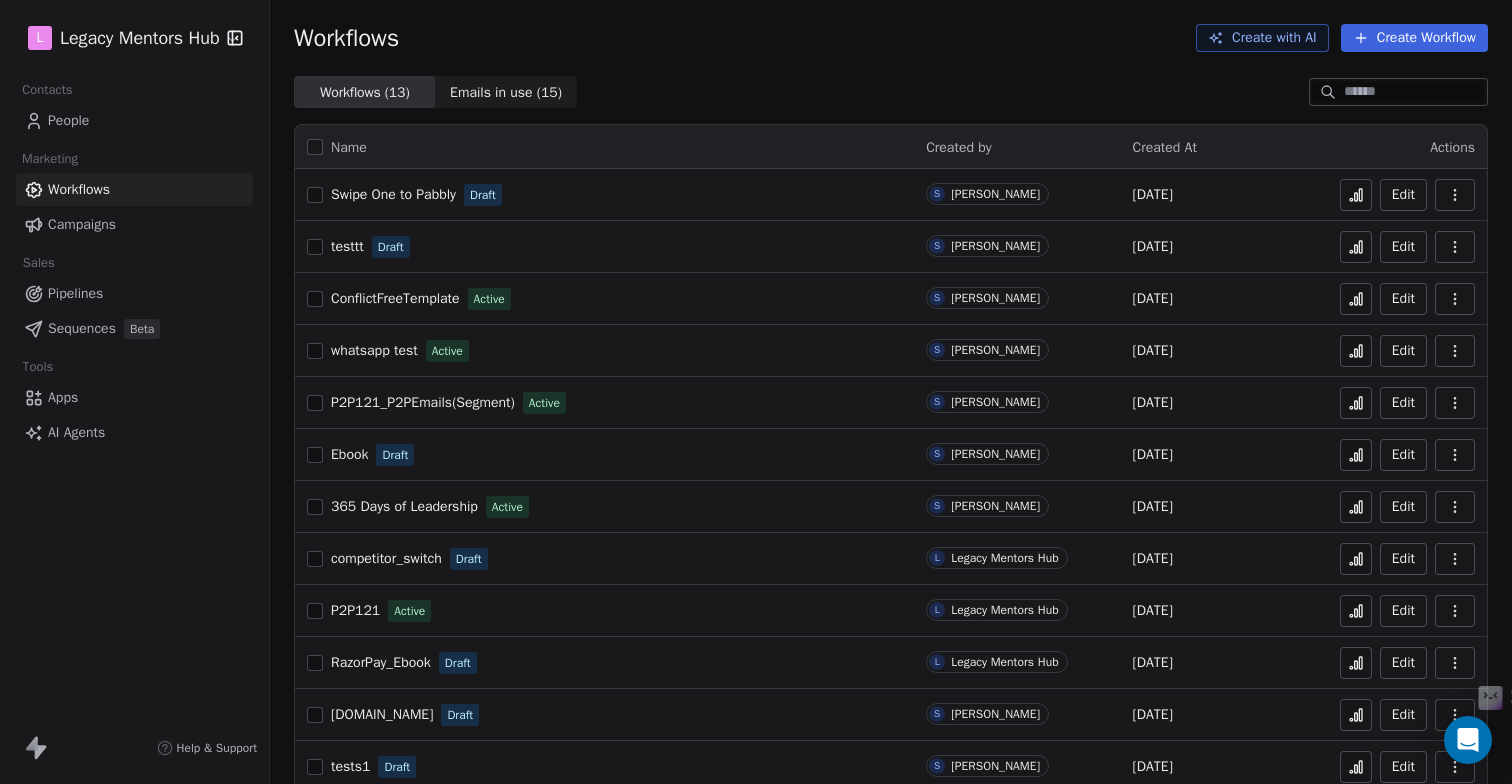 click on "whatsapp test" at bounding box center [374, 350] 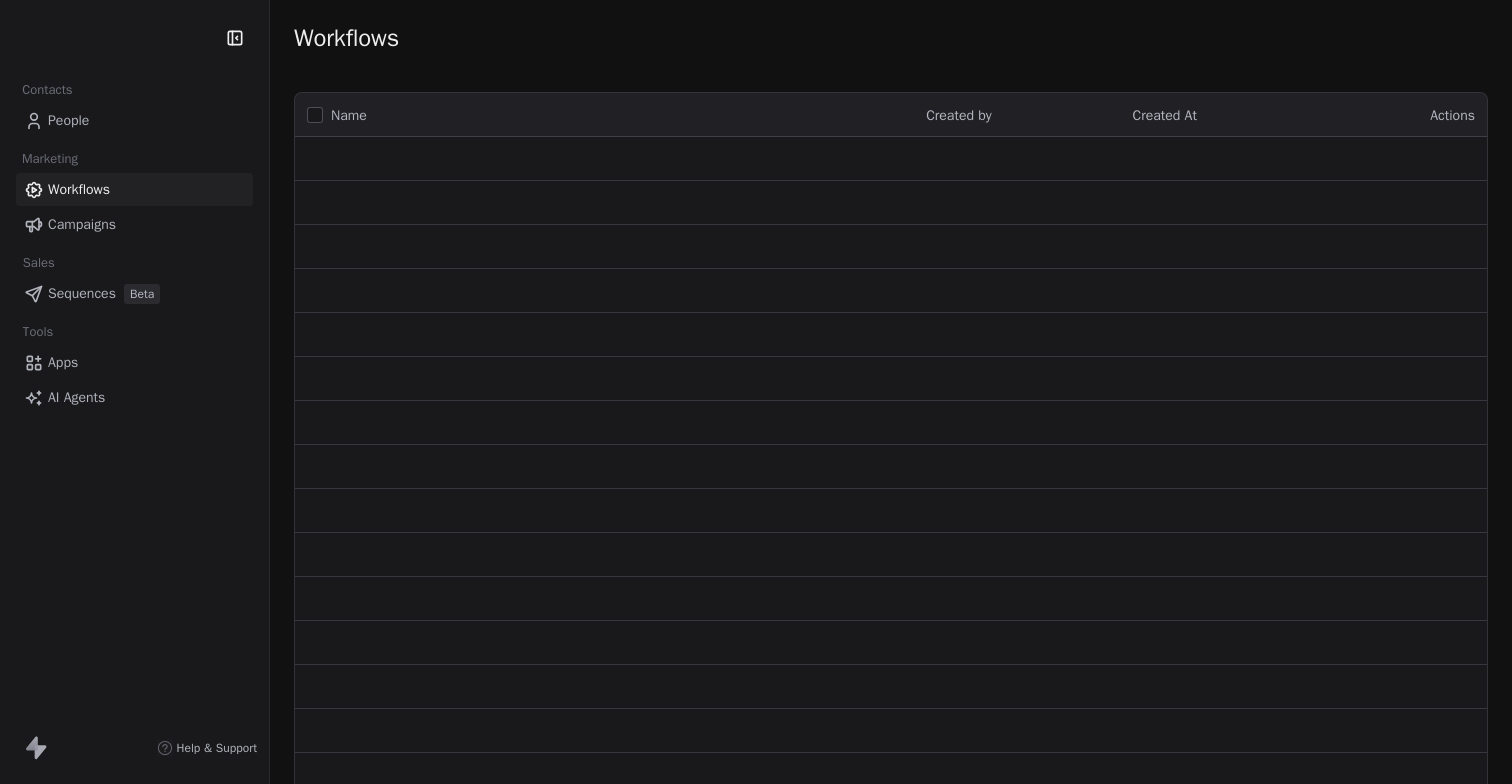 scroll, scrollTop: 0, scrollLeft: 0, axis: both 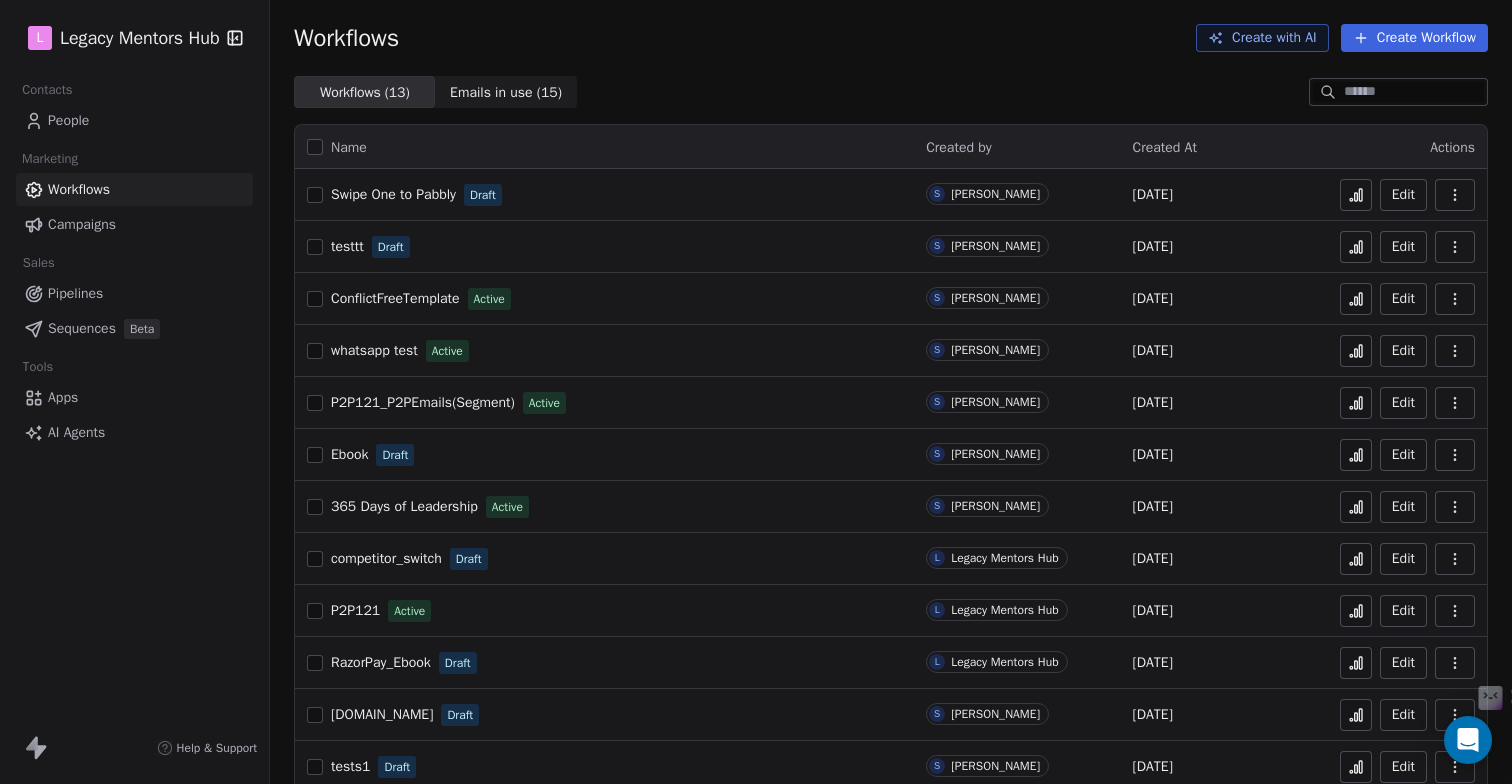 click at bounding box center (315, 351) 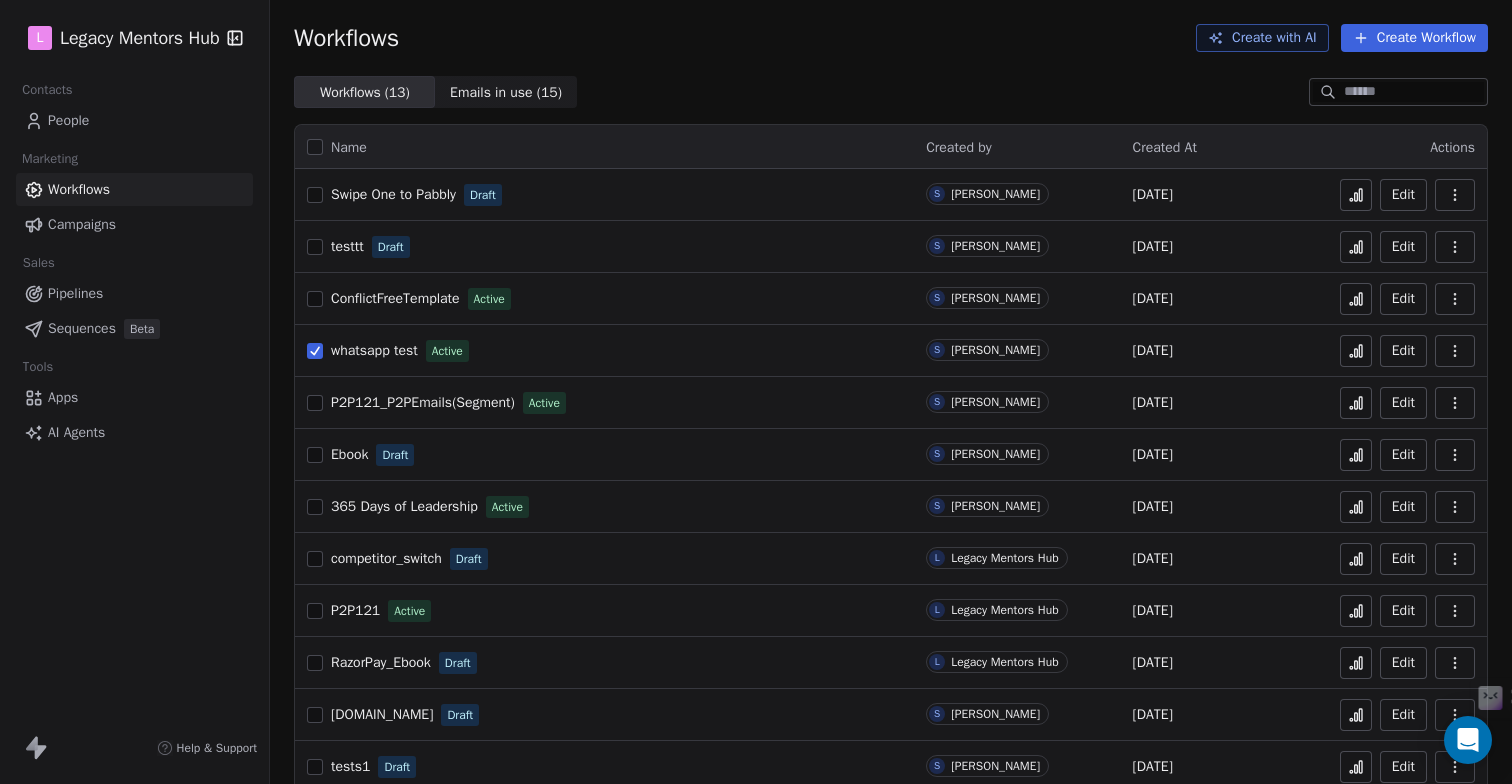click at bounding box center [1455, 351] 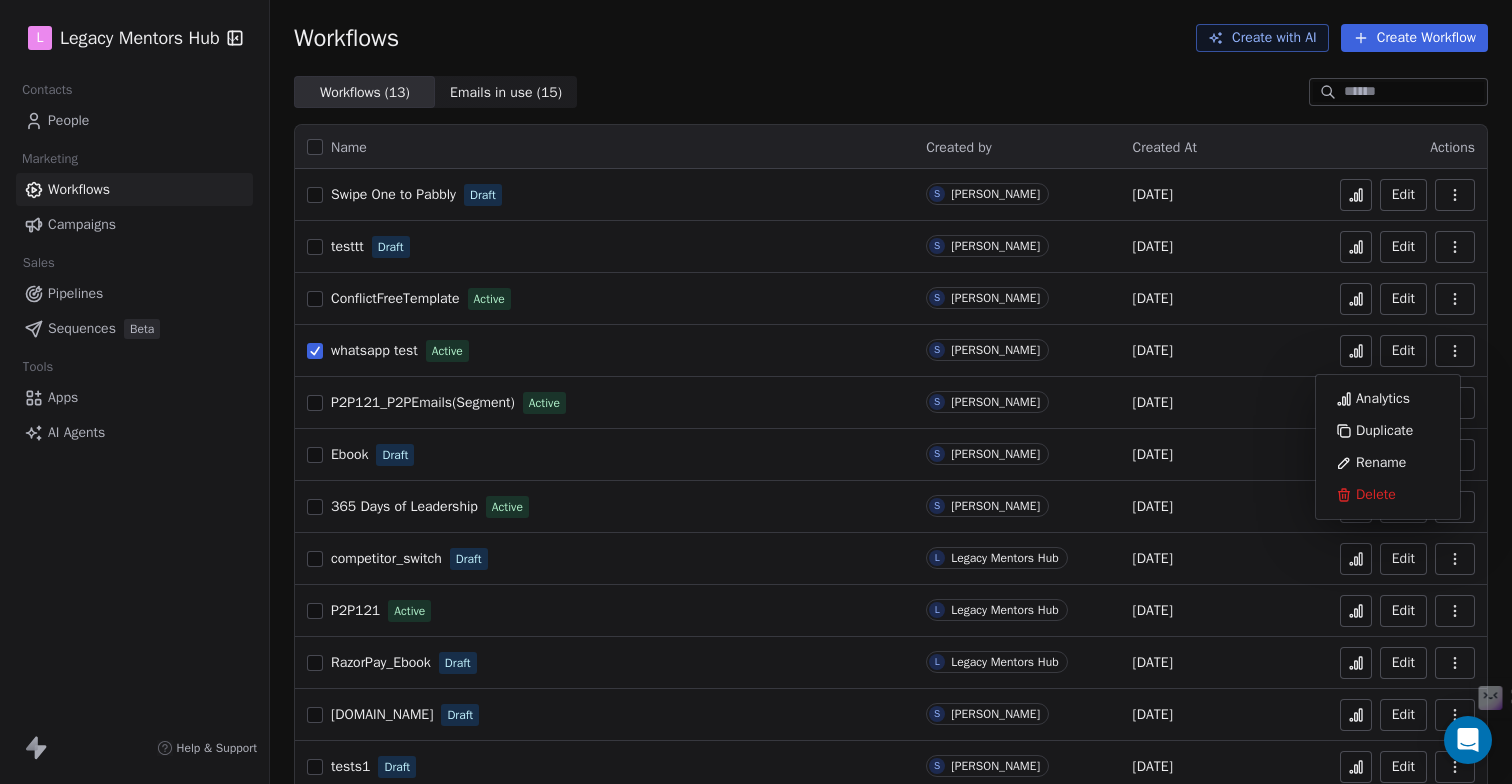 click on "People" at bounding box center [68, 120] 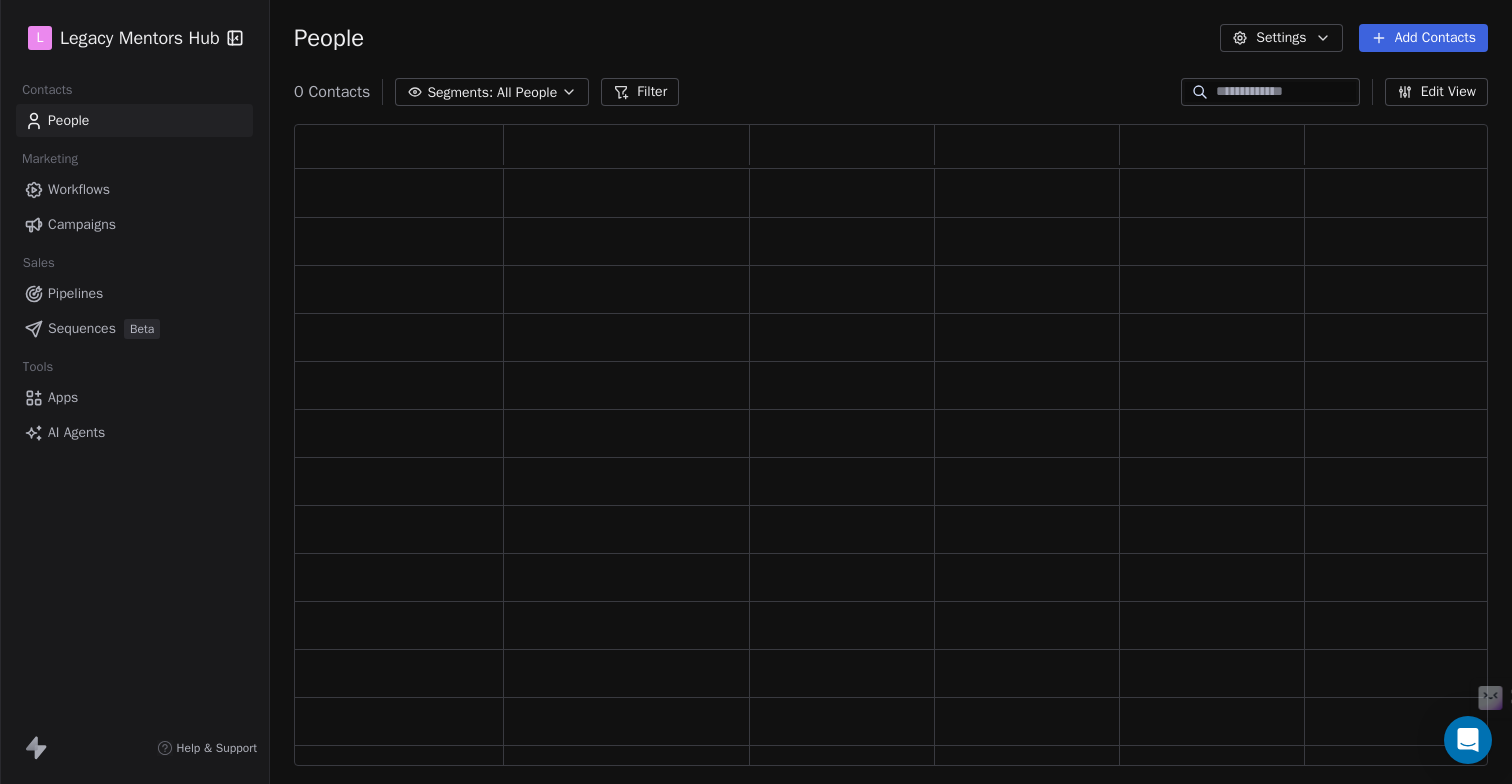 scroll, scrollTop: 16, scrollLeft: 16, axis: both 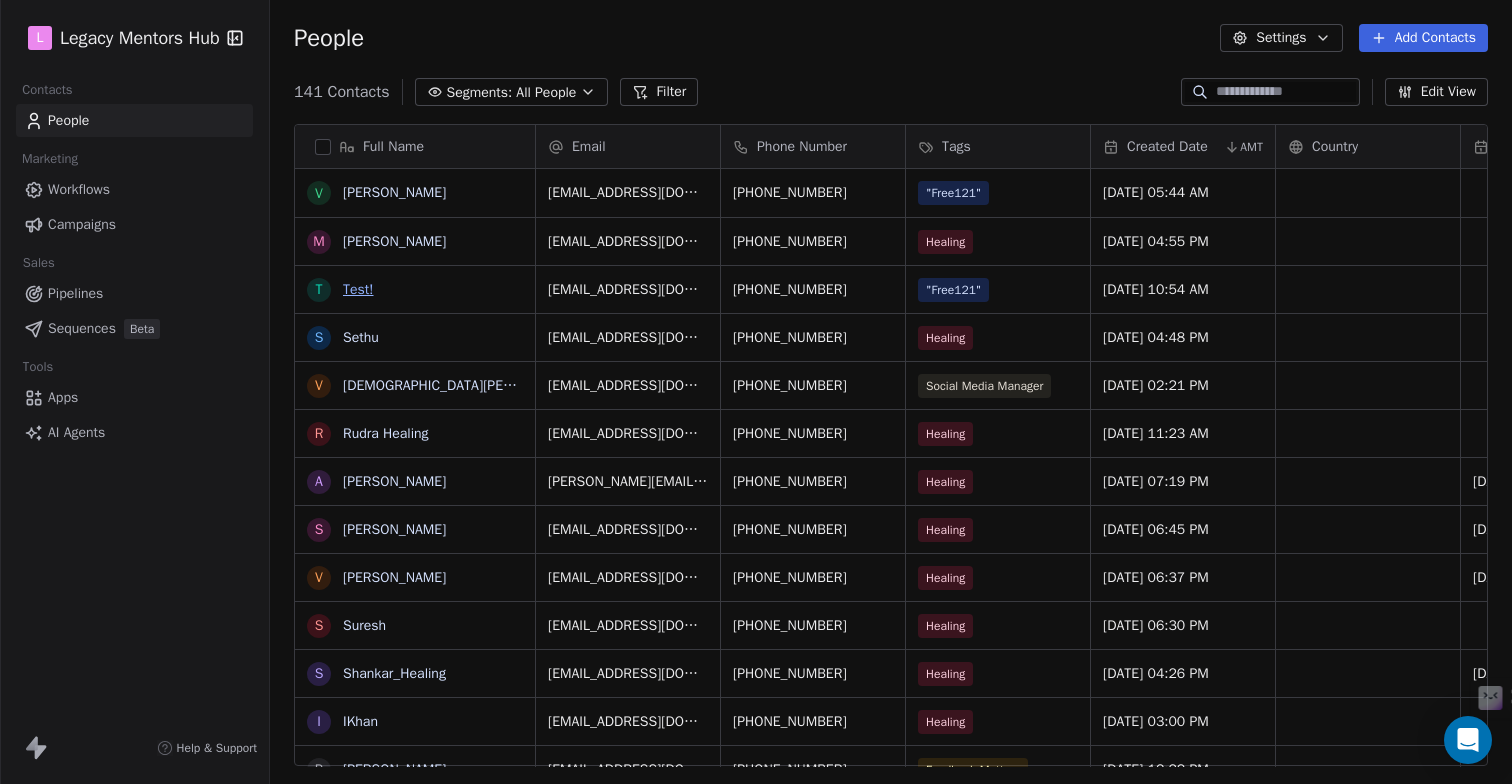 click on "Test!" at bounding box center [358, 289] 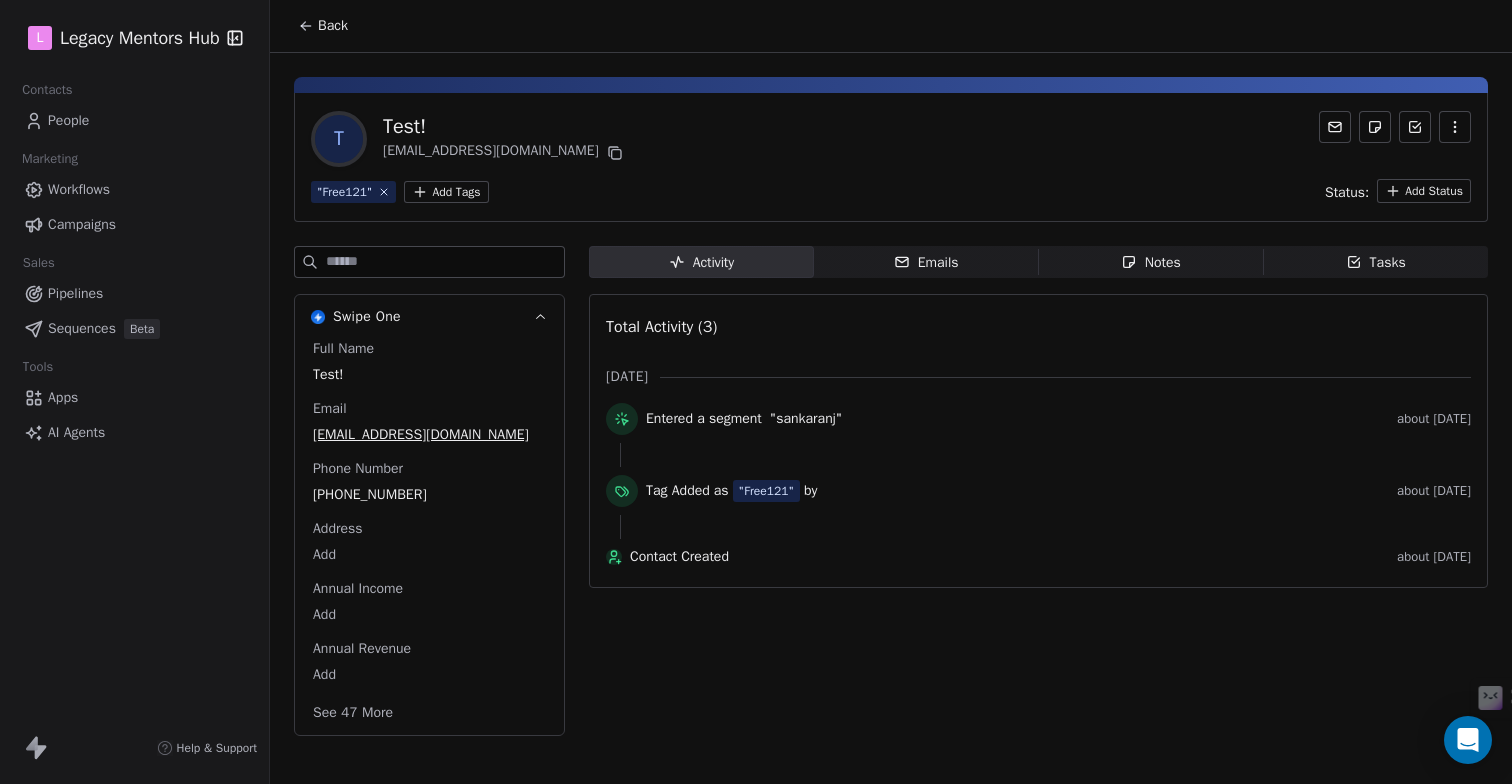 click on "L Legacy Mentors Hub Contacts People Marketing Workflows Campaigns Sales Pipelines Sequences Beta Tools Apps AI Agents Help & Support Back T Test! sankaranj123@gmail.com "Free121"  Add Tags Status:   Add Status Swipe One Full Name Test! Email sankaranj123@gmail.com Phone Number +971503345789 Address Add Annual Income Add Annual Revenue Add See   47   More   Activity Activity Emails Emails   Notes   Notes Tasks Tasks Total Activity (3) Jun 2025 Entered a segment "sankaranj"   about 1 month ago Tag Added as "Free121" by   about 1 month ago Contact Created   about 1 month ago" at bounding box center (756, 392) 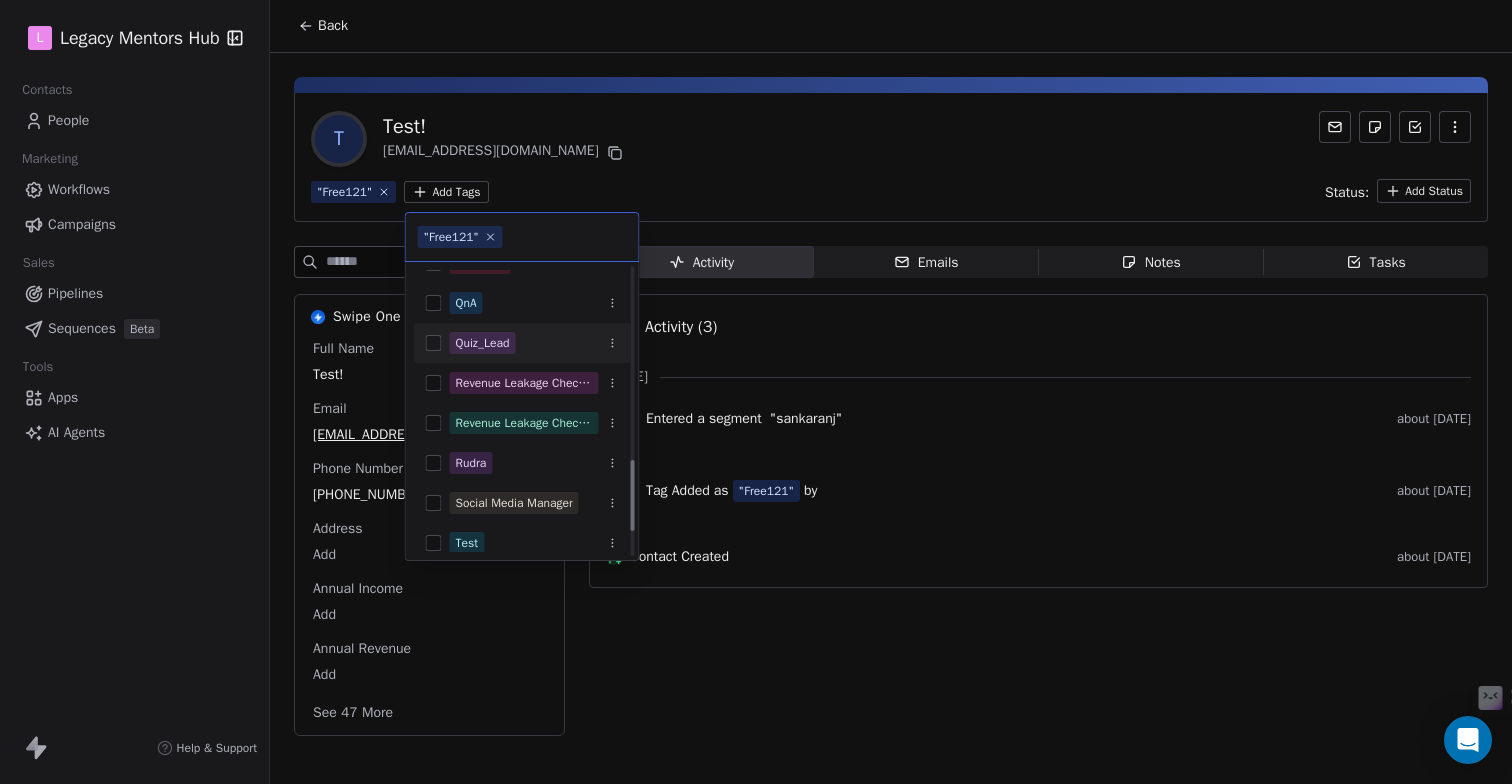 scroll, scrollTop: 878, scrollLeft: 0, axis: vertical 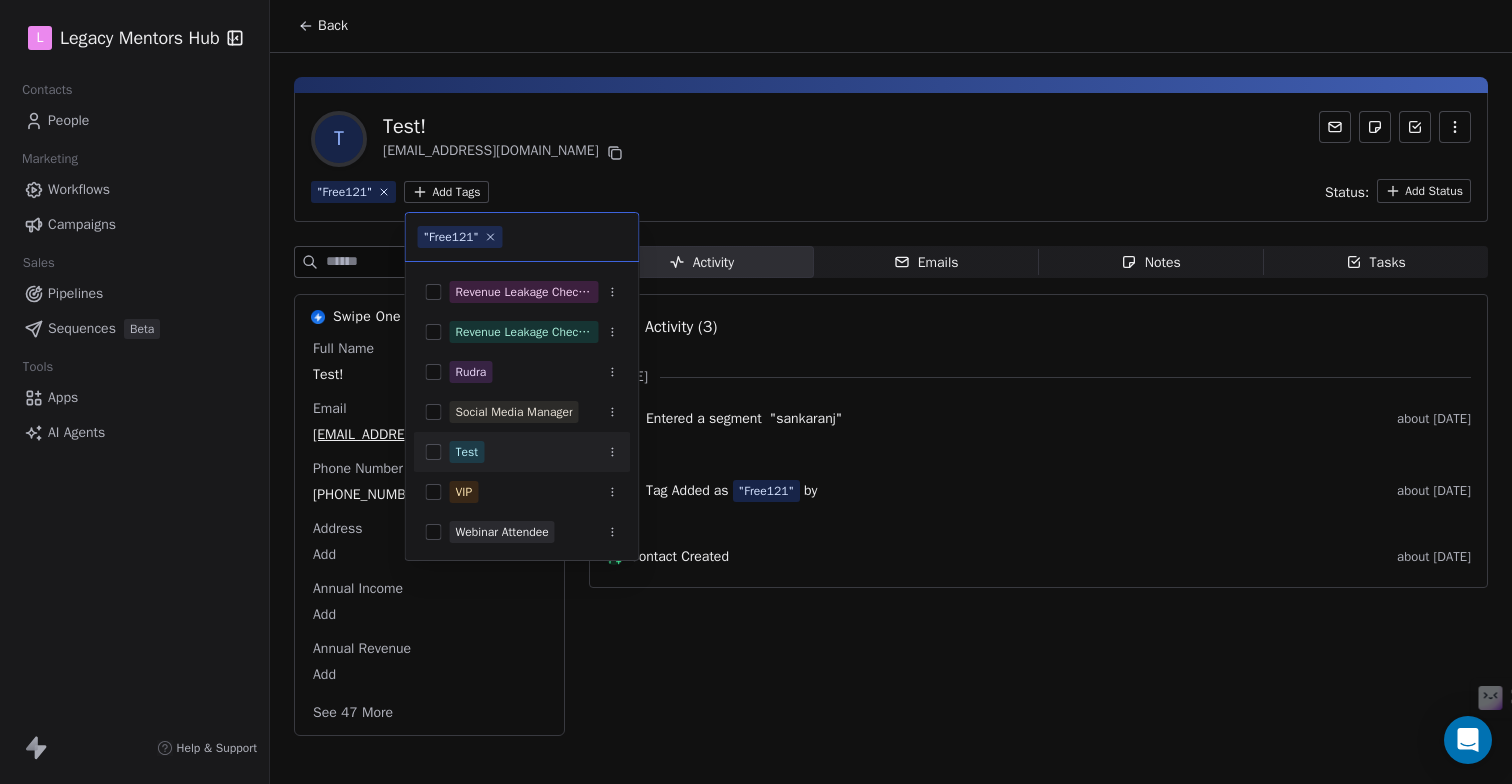 click at bounding box center [434, 452] 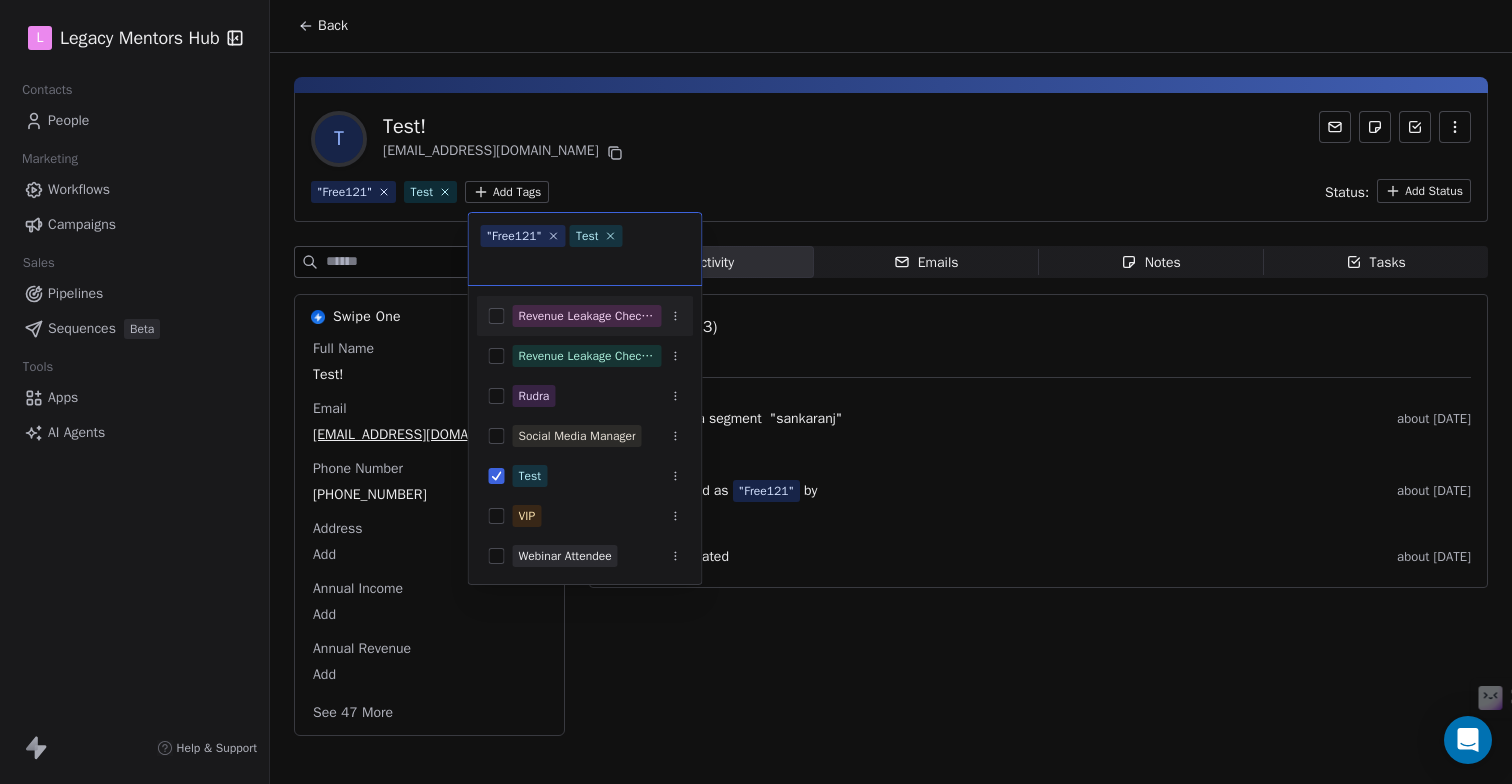 click on "L Legacy Mentors Hub Contacts People Marketing Workflows Campaigns Sales Pipelines Sequences Beta Tools Apps AI Agents Help & Support Back T Test! sankaranj123@gmail.com "Free121" Test  Add Tags Status:   Add Status Swipe One Full Name Test! Email sankaranj123@gmail.com Phone Number +971503345789 Address Add Annual Income Add Annual Revenue Add See   47   More   Activity Activity Emails Emails   Notes   Notes Tasks Tasks Total Activity (3) Jun 2025 Entered a segment "sankaranj"   about 1 month ago Tag Added as "Free121" by   about 1 month ago Contact Created   about 1 month ago
"Free121" Test LP_BTB Price Sensitive ptp121 ptpebook QnA Quiz_Lead Revenue Leakage Checklist Revenue Leakage Checklist Rudra Social Media Manager Test VIP Webinar Attendee" at bounding box center (756, 392) 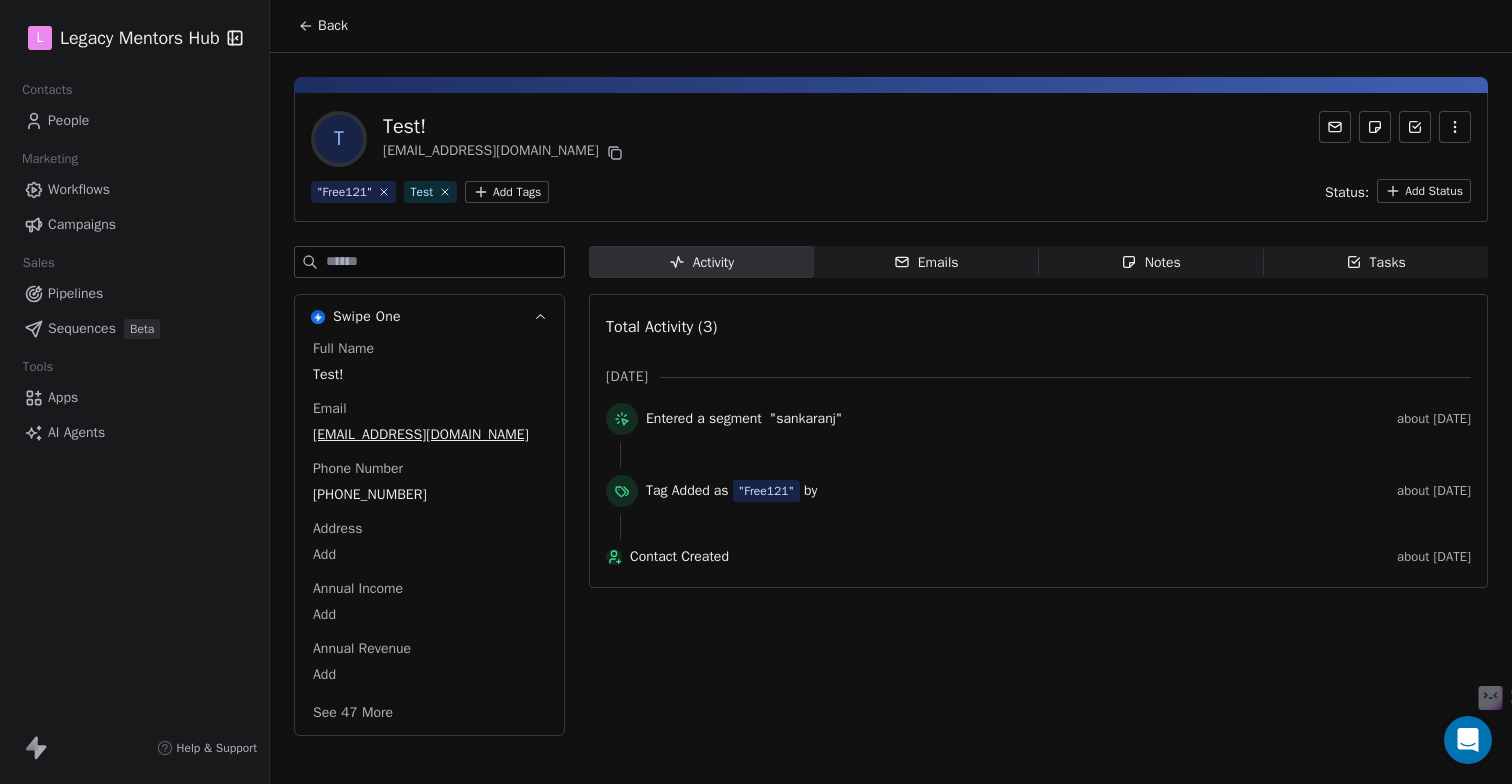 click on "Workflows" at bounding box center (79, 189) 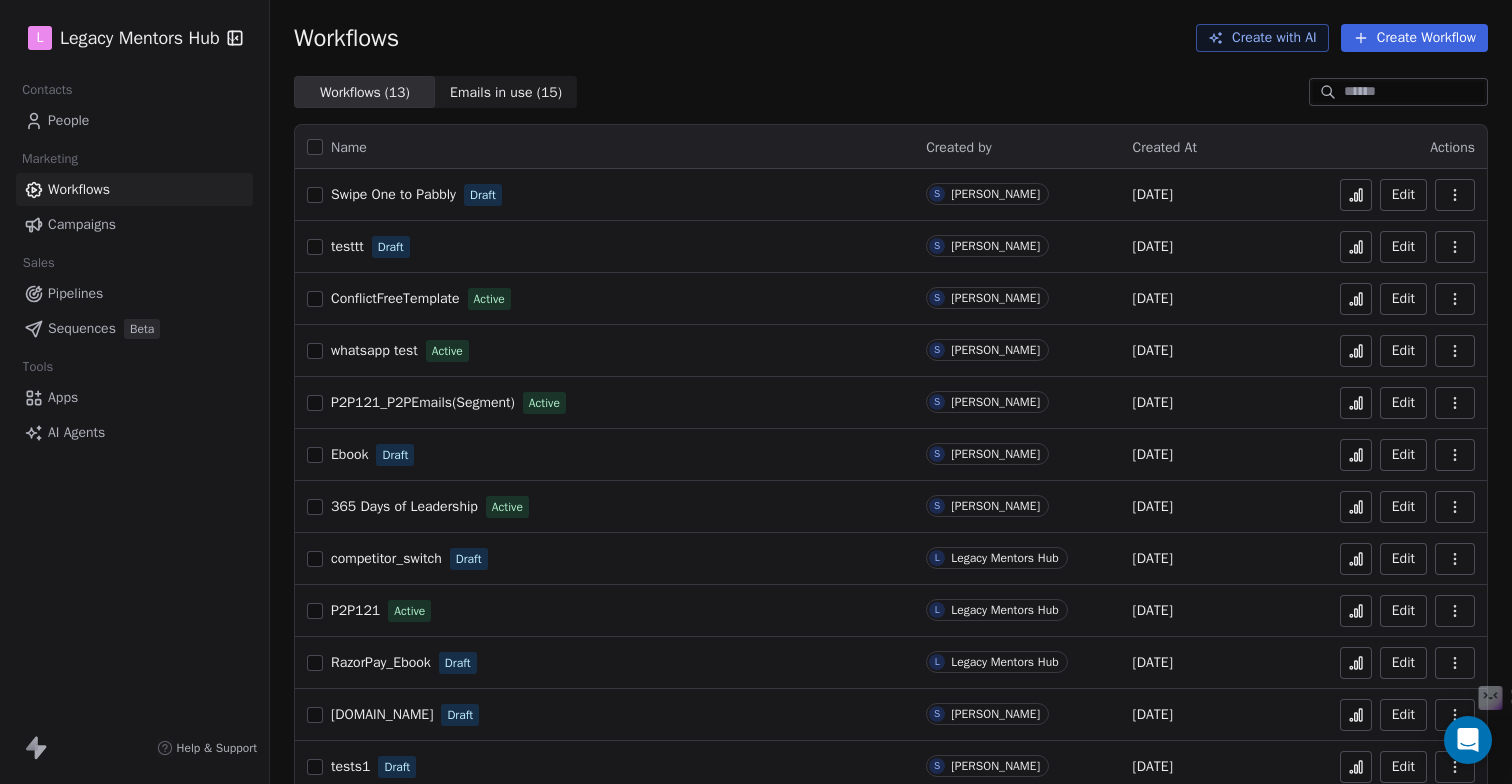 click 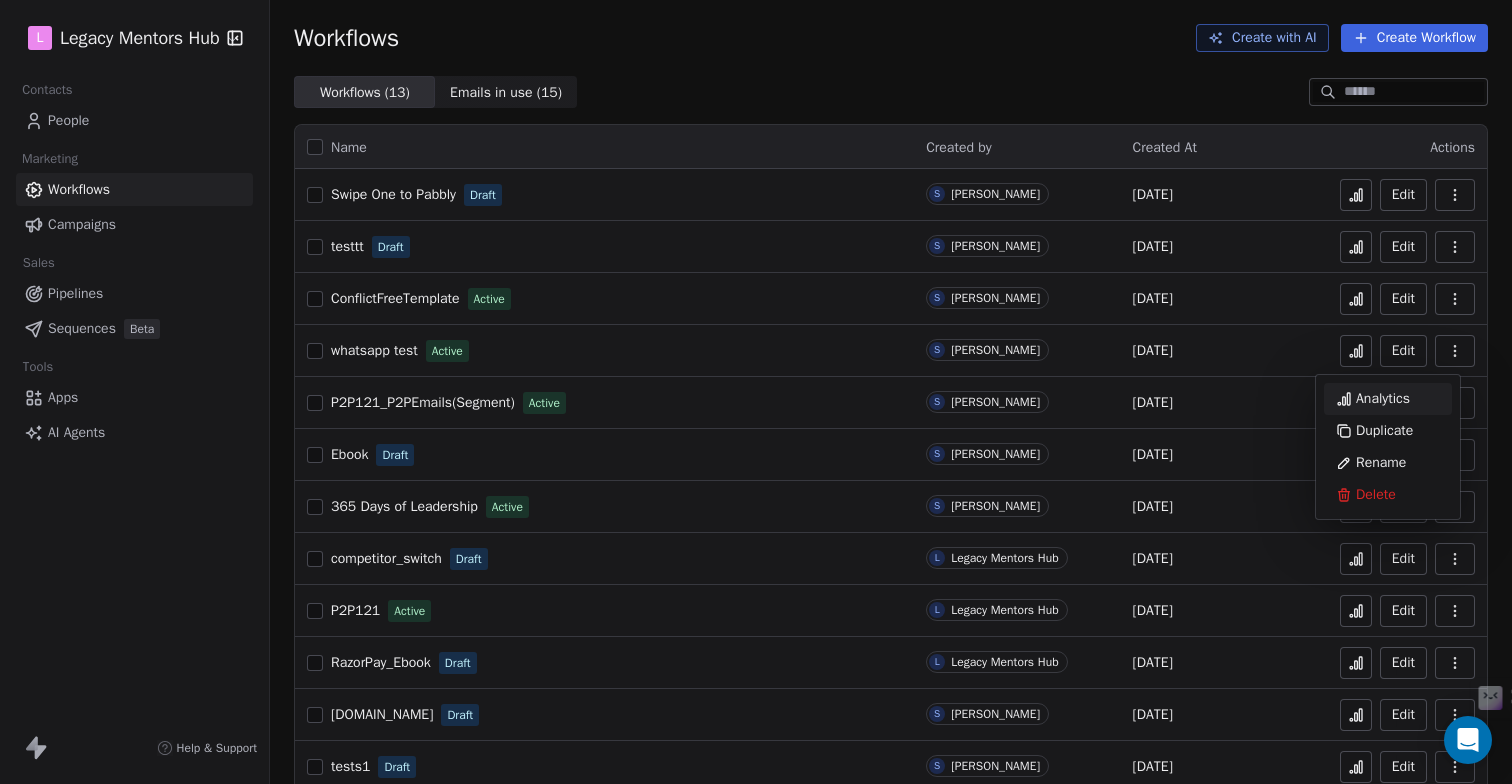 click on "Analytics" at bounding box center (1383, 399) 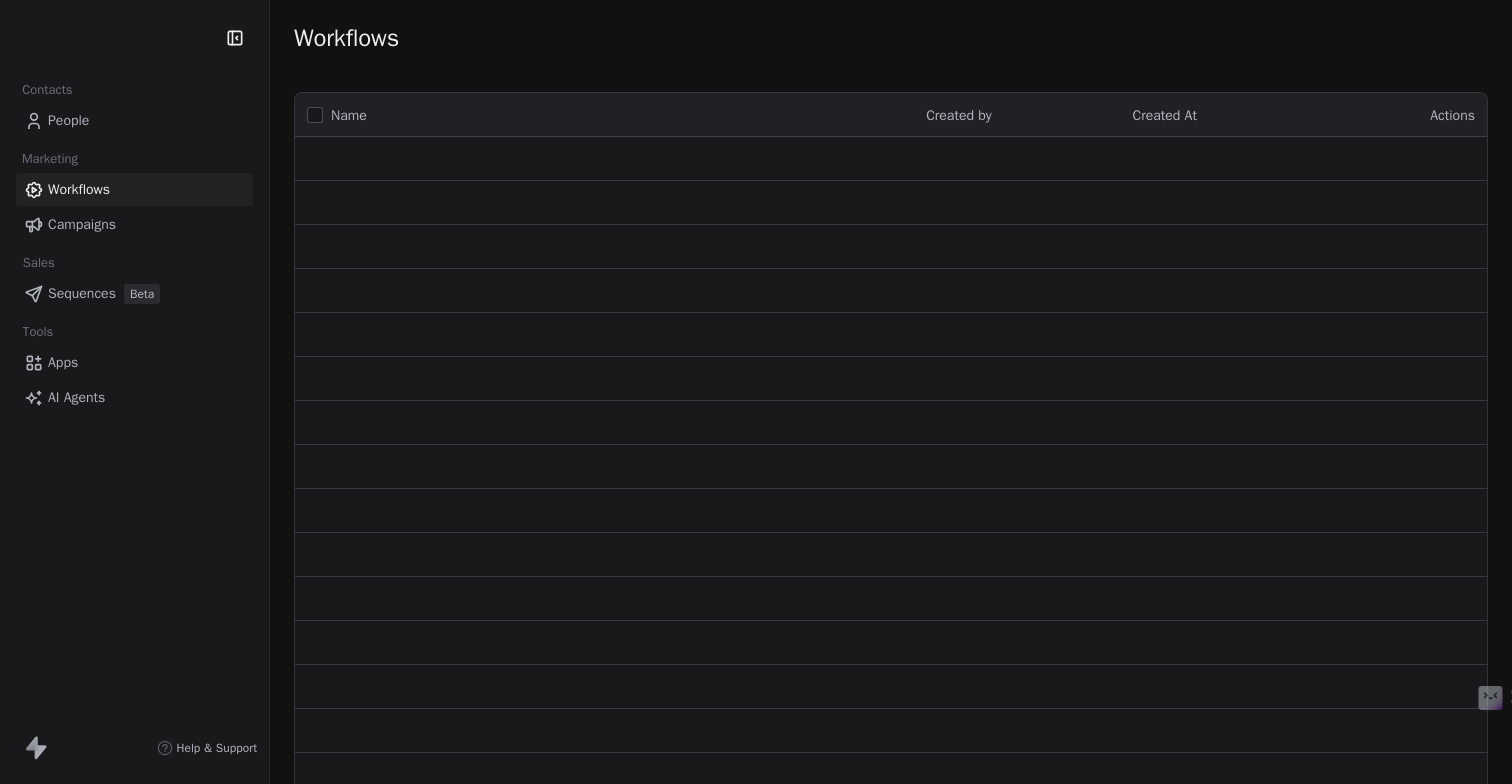 scroll, scrollTop: 0, scrollLeft: 0, axis: both 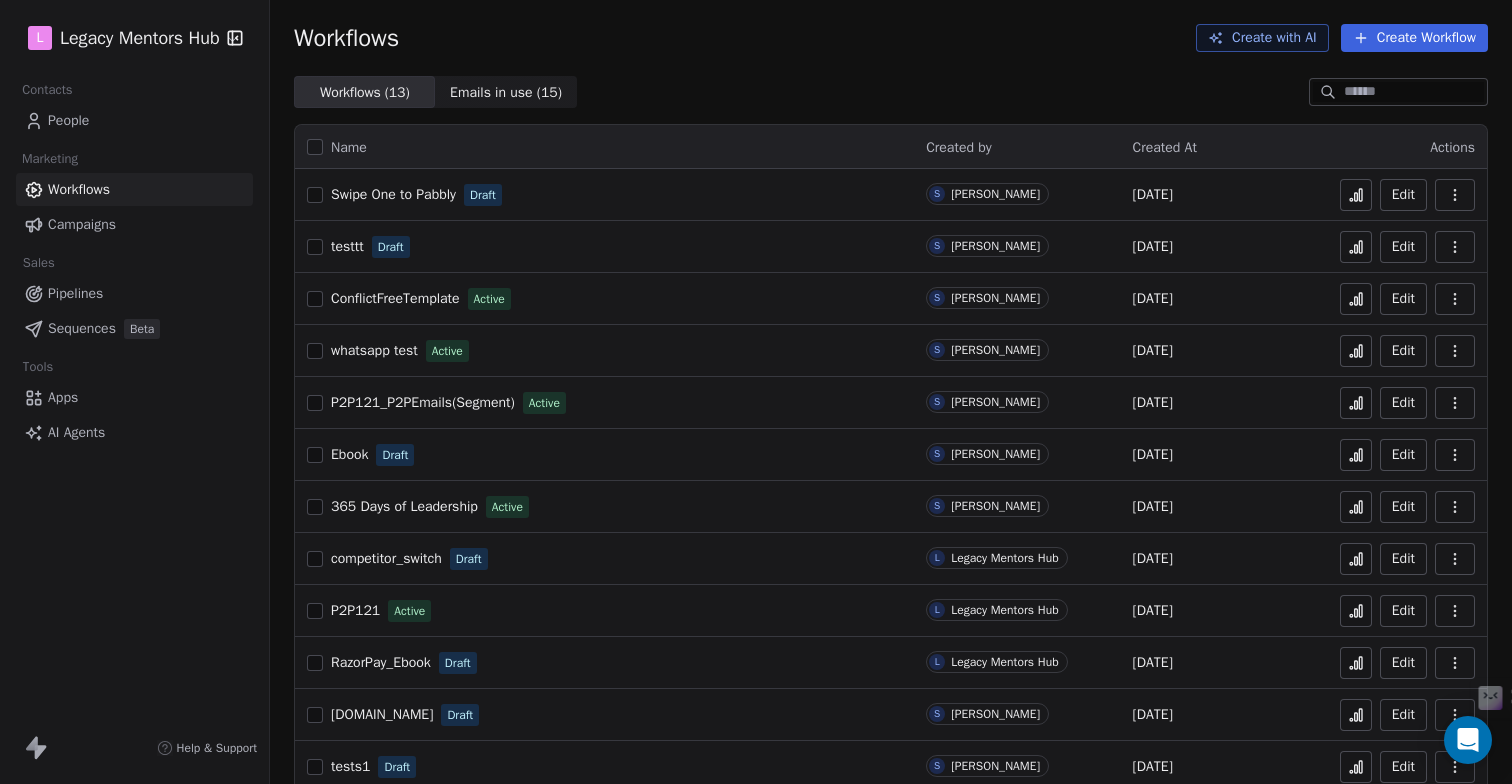 click on "Workflows" at bounding box center [79, 189] 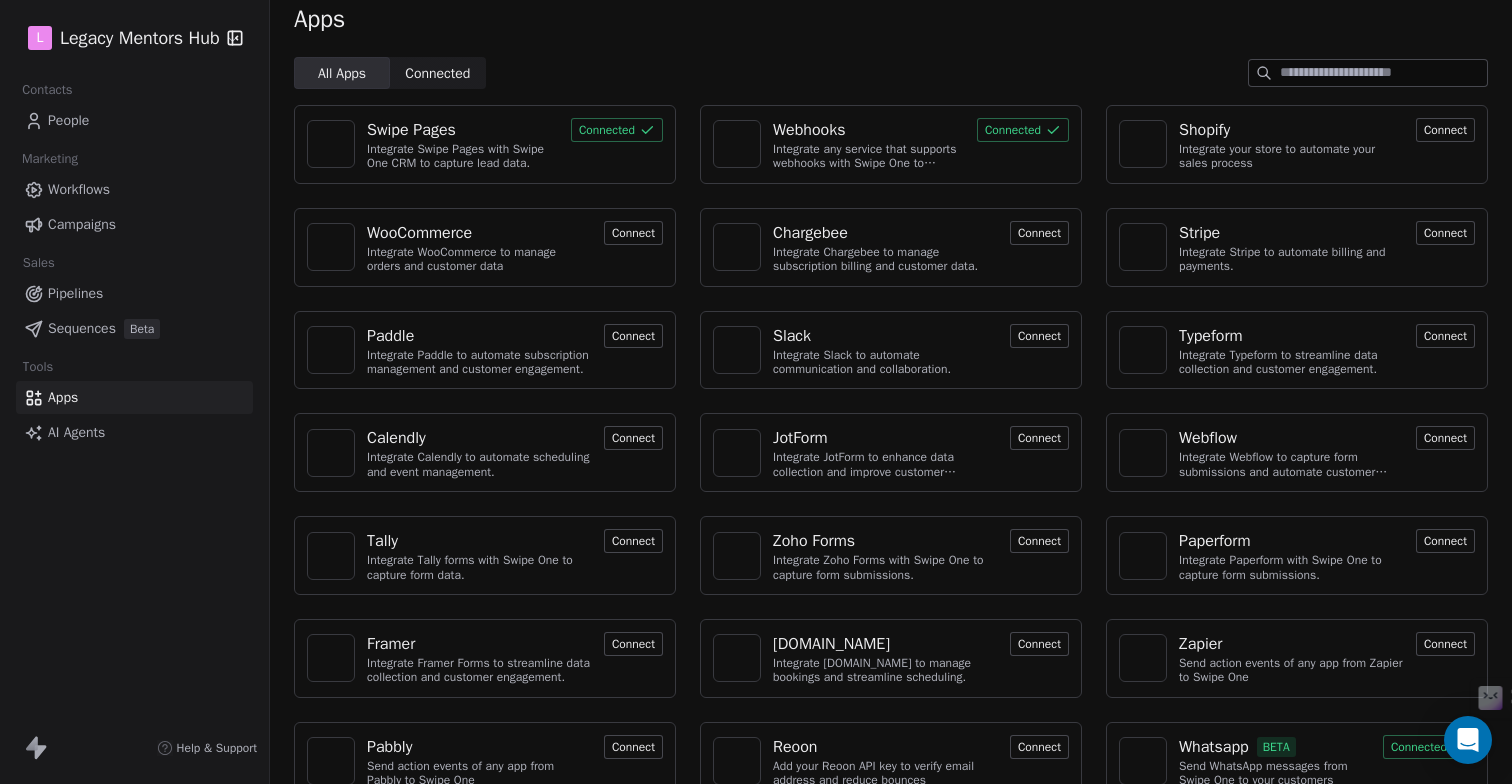 scroll, scrollTop: 51, scrollLeft: 0, axis: vertical 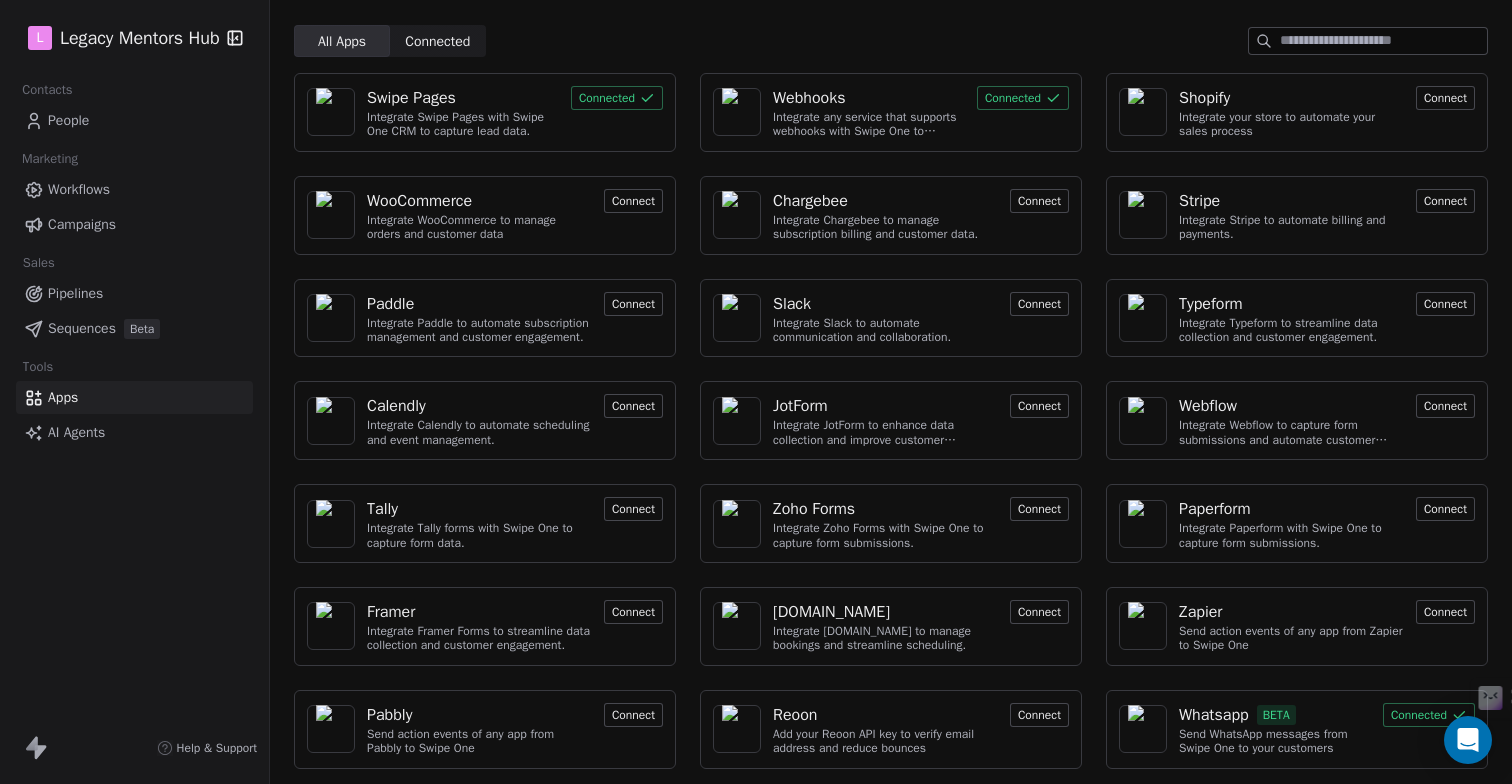 click on "Whatsapp" at bounding box center [1214, 715] 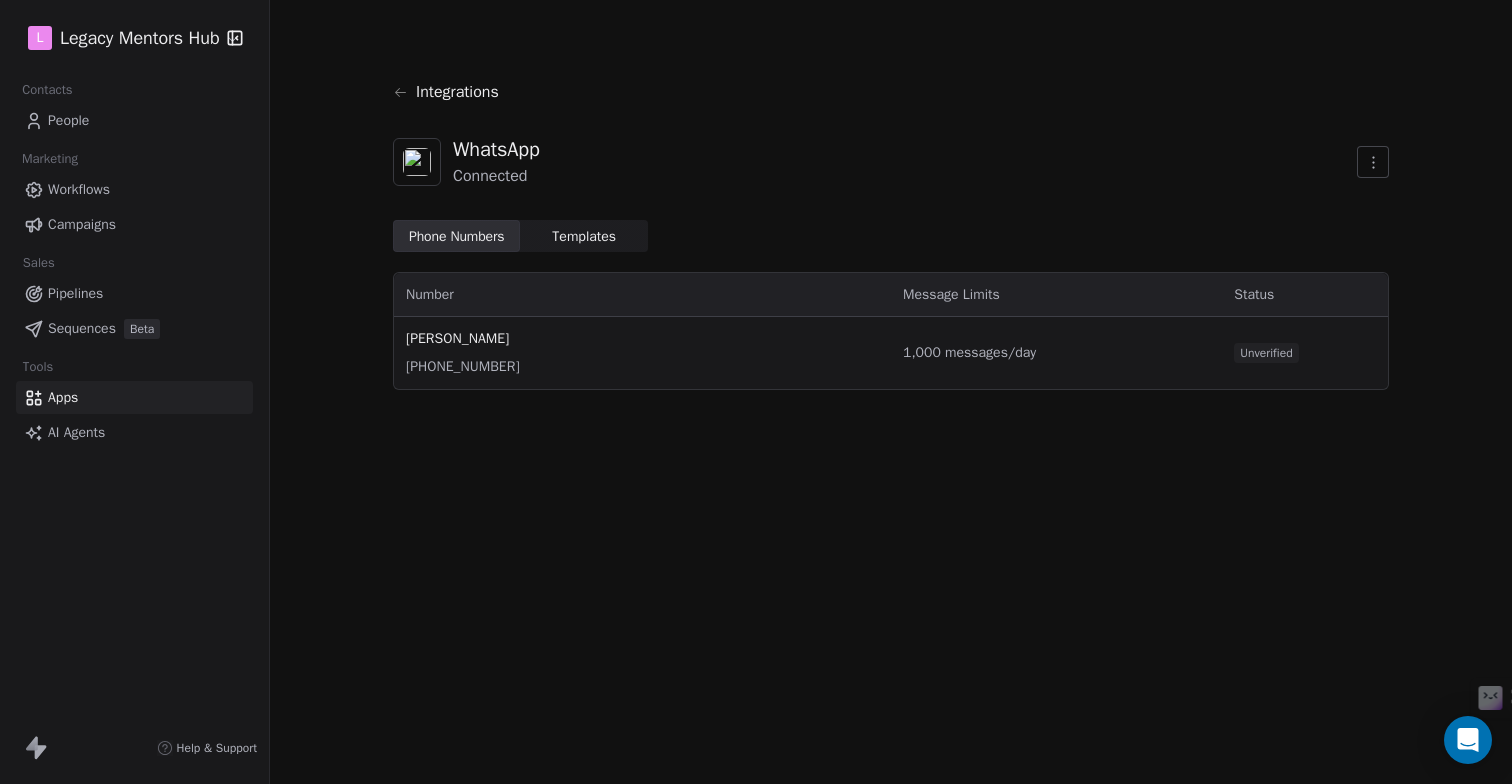 click on "Unverified" at bounding box center (1266, 353) 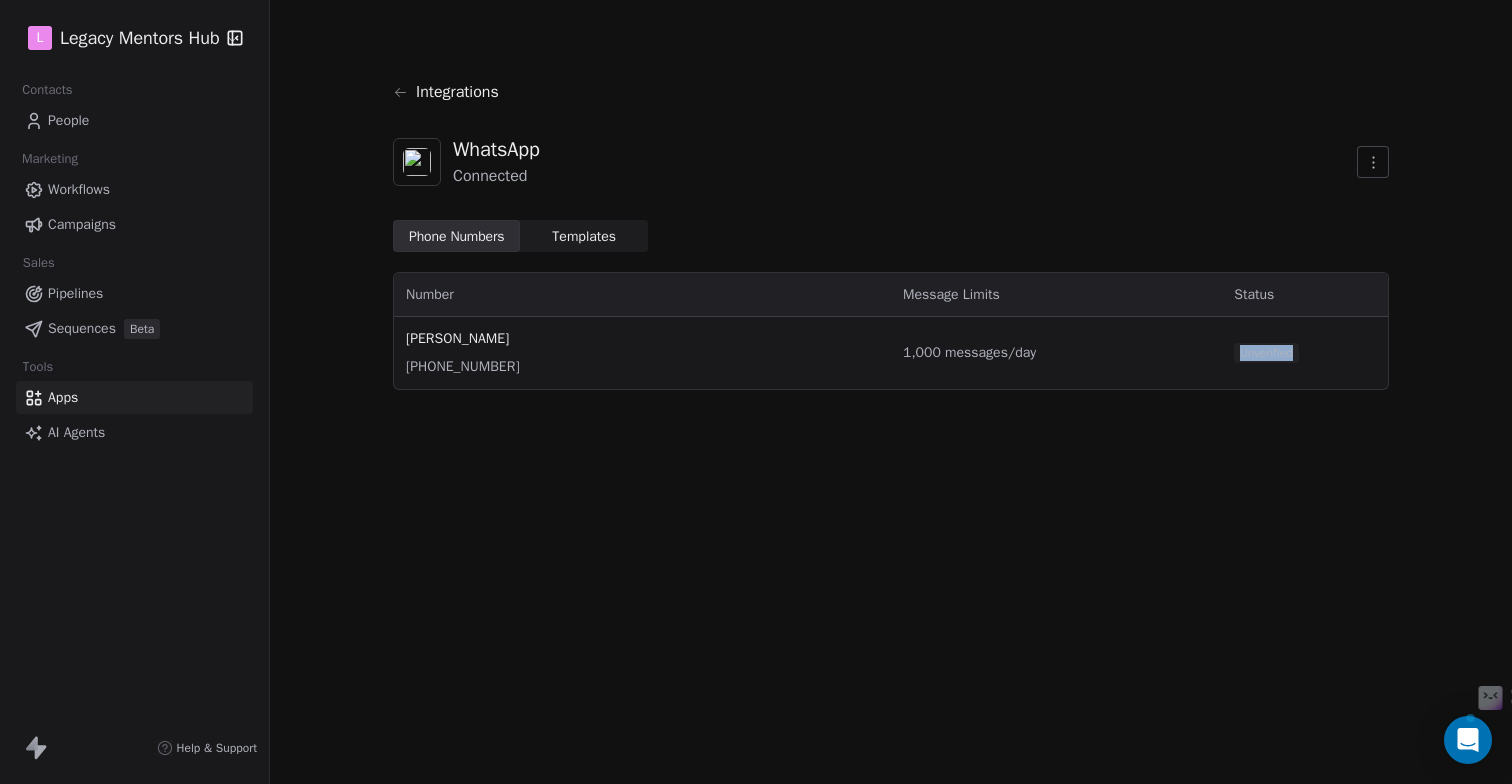 click on "Unverified" at bounding box center [1266, 353] 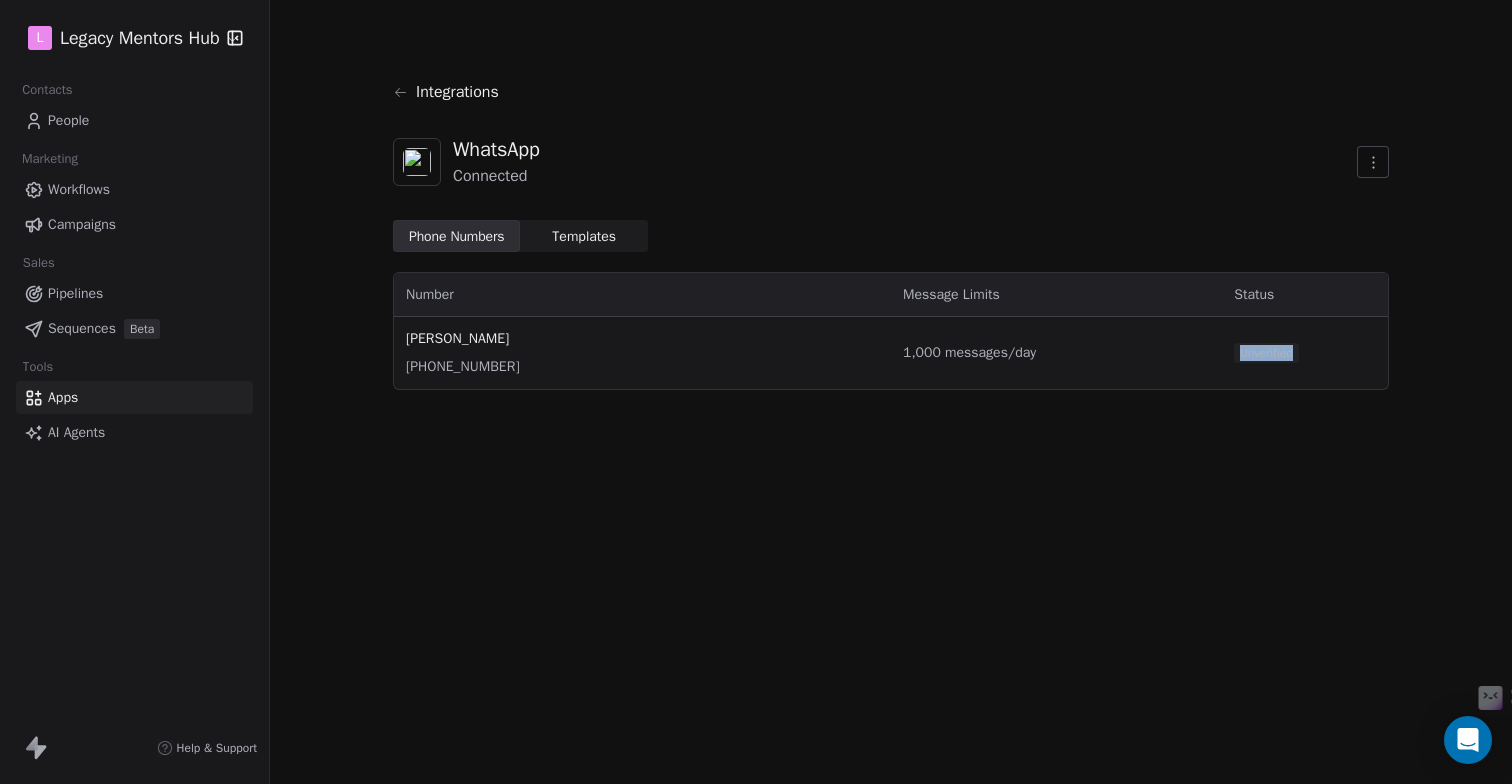 click on "Unverified" at bounding box center [1266, 353] 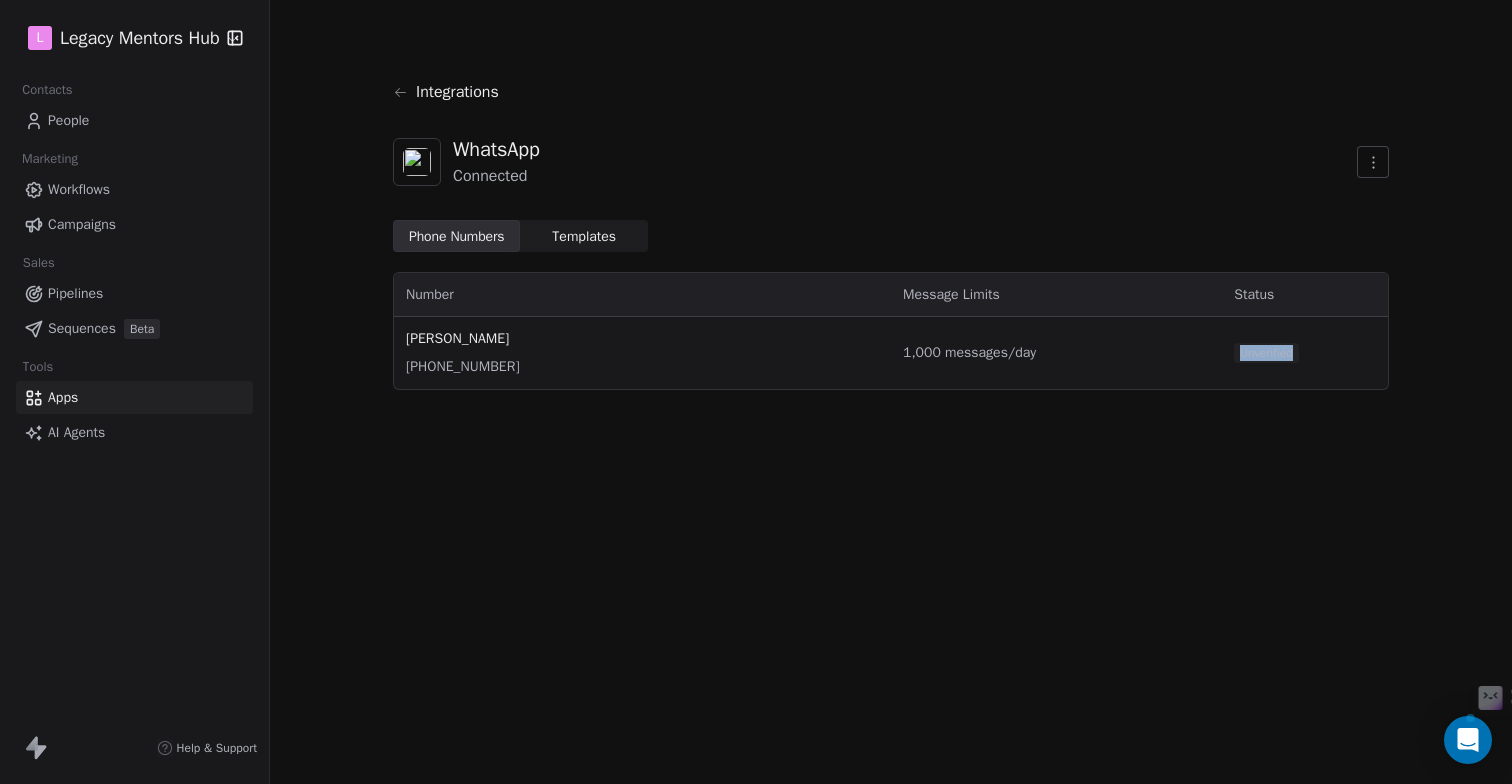 click on "Templates" at bounding box center [584, 236] 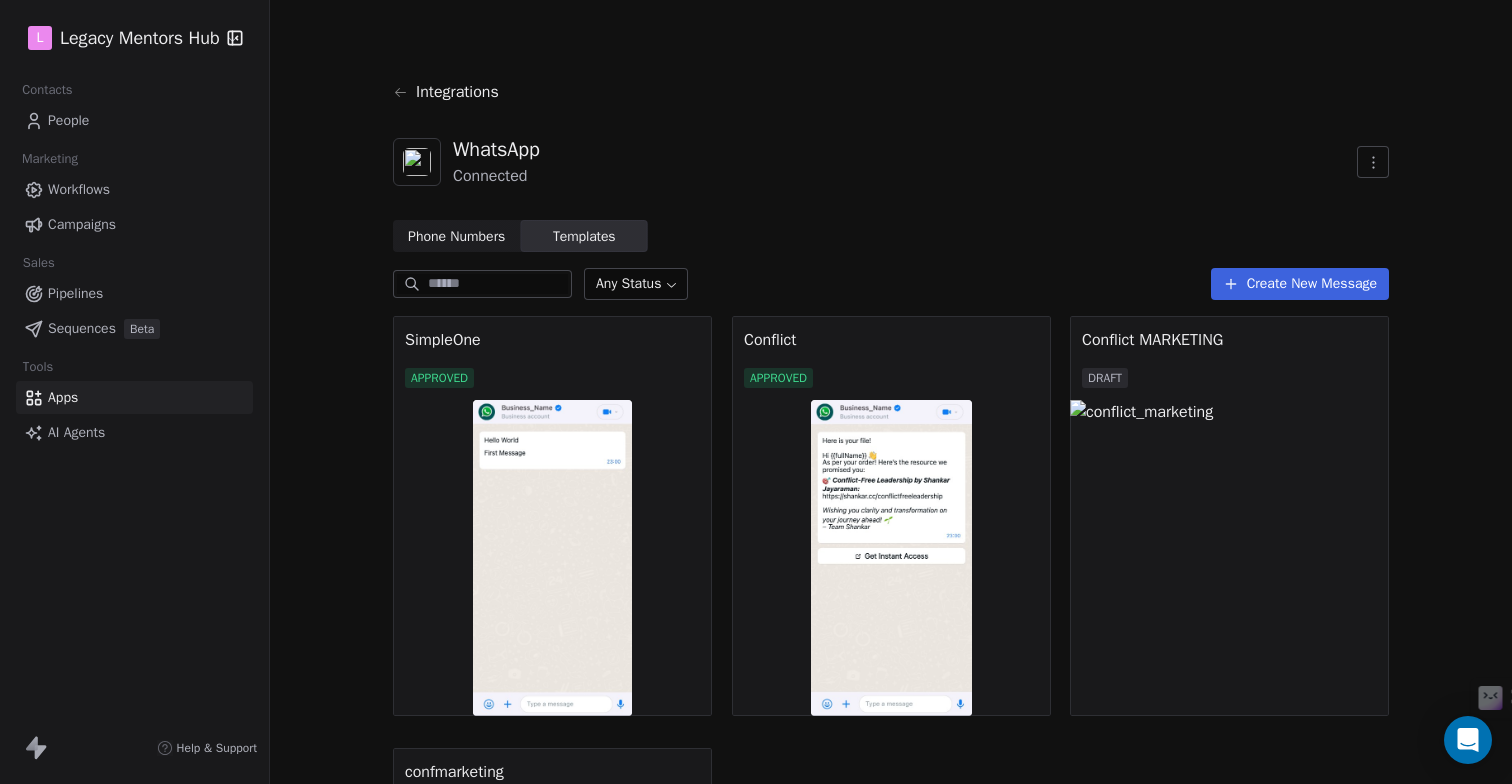 click on "WhatsApp Connected" at bounding box center (891, 162) 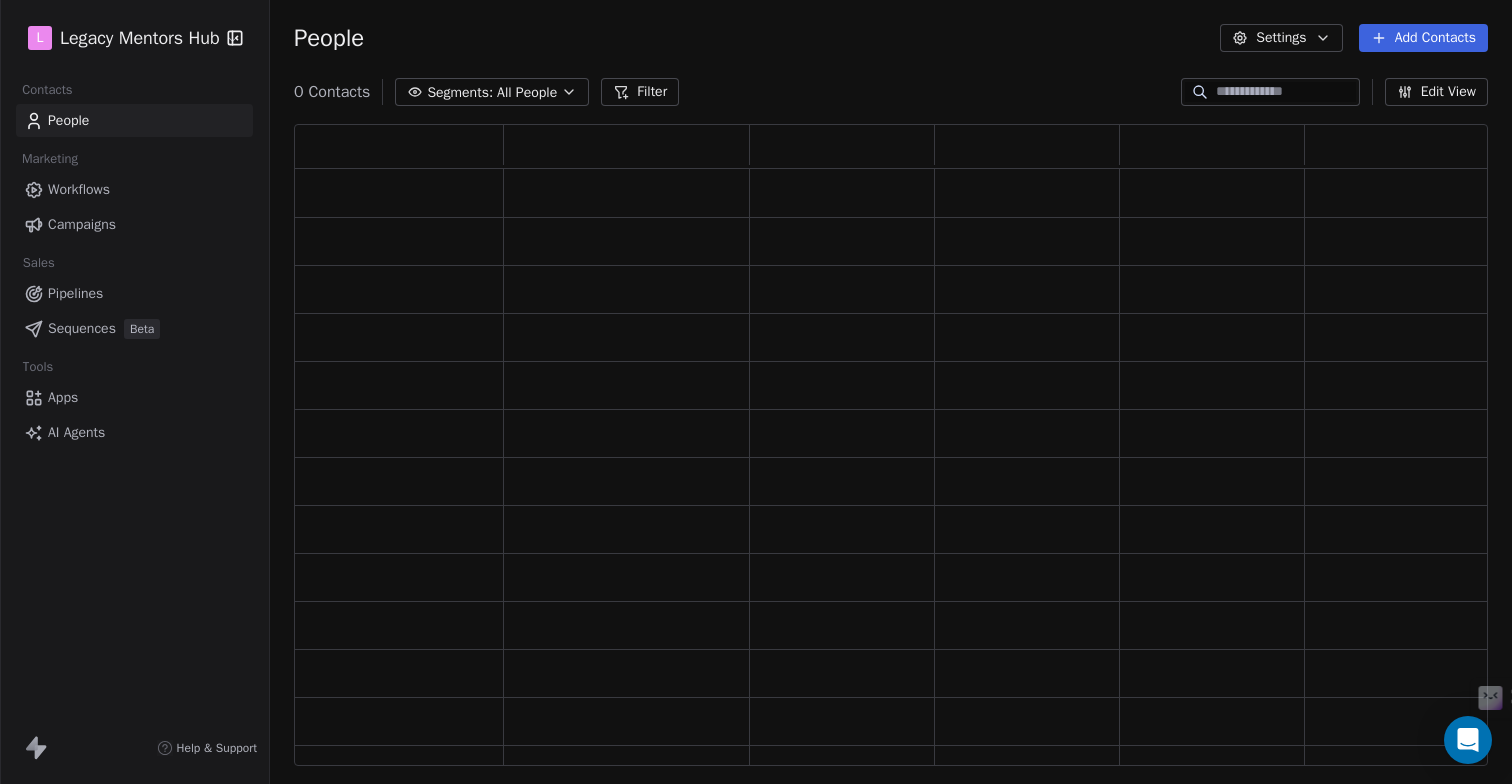 scroll, scrollTop: 16, scrollLeft: 16, axis: both 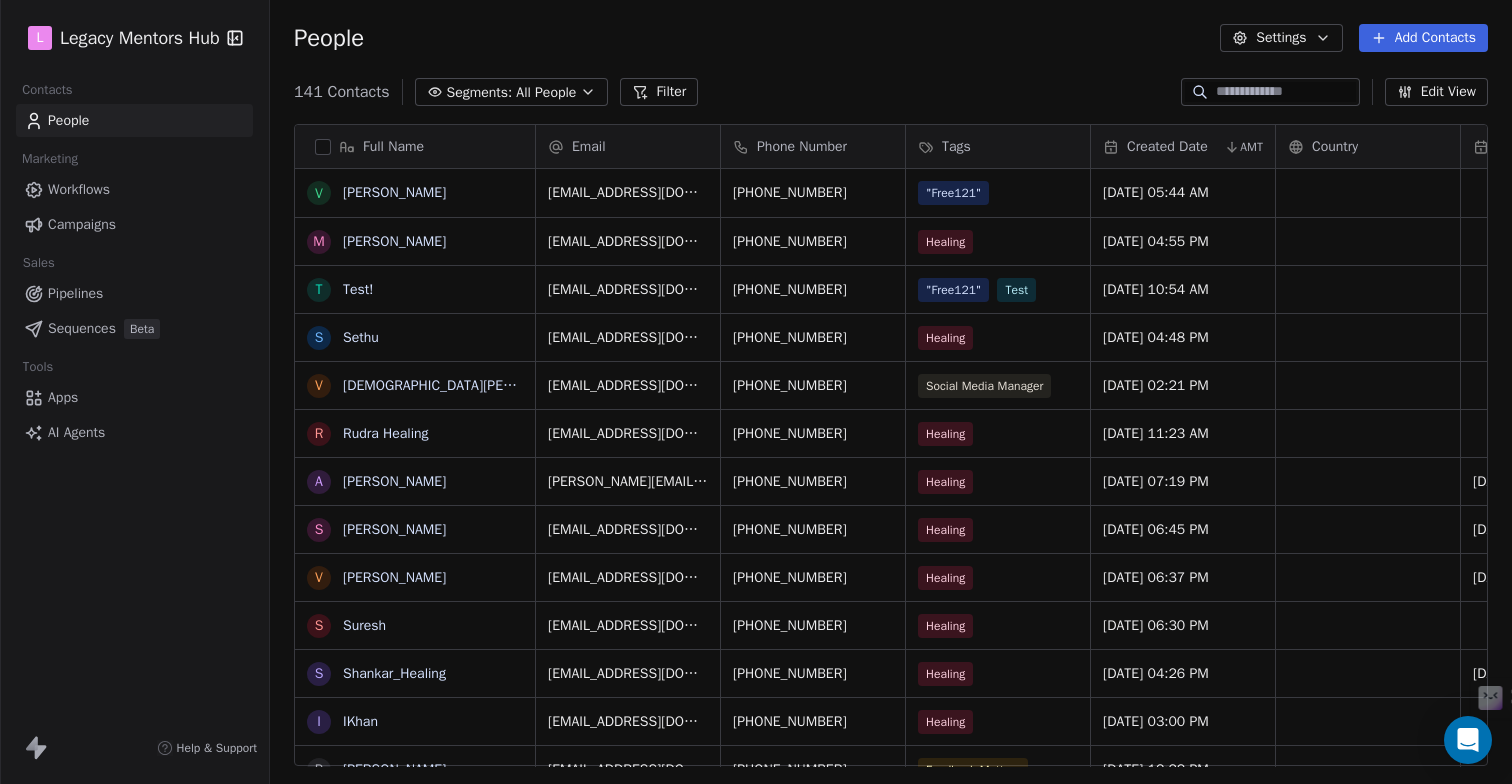 click on "Settings" at bounding box center [1281, 38] 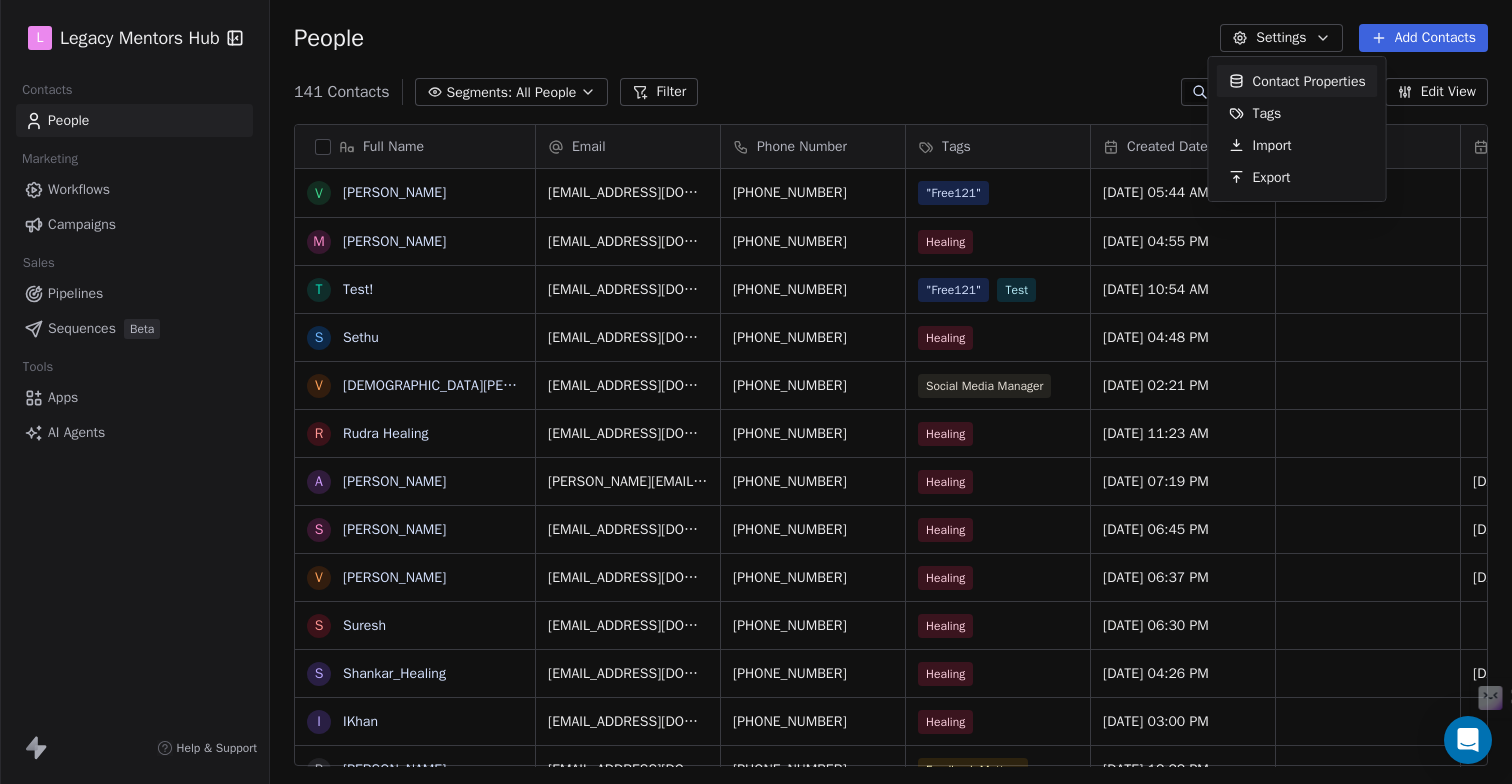 click on "L Legacy Mentors Hub Contacts People Marketing Workflows Campaigns Sales Pipelines Sequences Beta Tools Apps AI Agents Help & Support People Settings  Add Contacts 141 Contacts Segments: All People Filter  Edit View Tag Add to Sequence Export Full Name V Vimal Adwani m mohit jain T Test! S Sethu V Vaishnavi Salunke R Rudra Healing A Akshatha S Sheila Patrick V Vinayak S Suresh S Shankar_Healing I IKhan P Palanisamy T Thirunavukkarasu Sengodan V VBK SHARMA K Kiran Kumar s suresh P PETER JOSEPH T Thavamani Jagannathan P Pramod Dalvi S Sanjeev Kumar S Surjith Kumar J Jhinapati sahu S Shankar J Jumar Jay Ramirez S Swapan Sundoja A ARUN NALLEDATH M Mohammed maqsood N Nadia Nazir S Sivagurunathan Kalidoss B Brice Estrella B Bharathkumar S S.Saruthan Email Phone Number Tags Created Date AMT Country Last Activity Date AMT Website Job Title Status vimaladwani1976@gmail.com +918078660189 "Free121" 07/07/2025 05:44 AM mohitj0211@gmail.com +919767610197 Healing 16/06/2025 04:55 PM sankaranj123@gmail.com +971503345789" at bounding box center (756, 392) 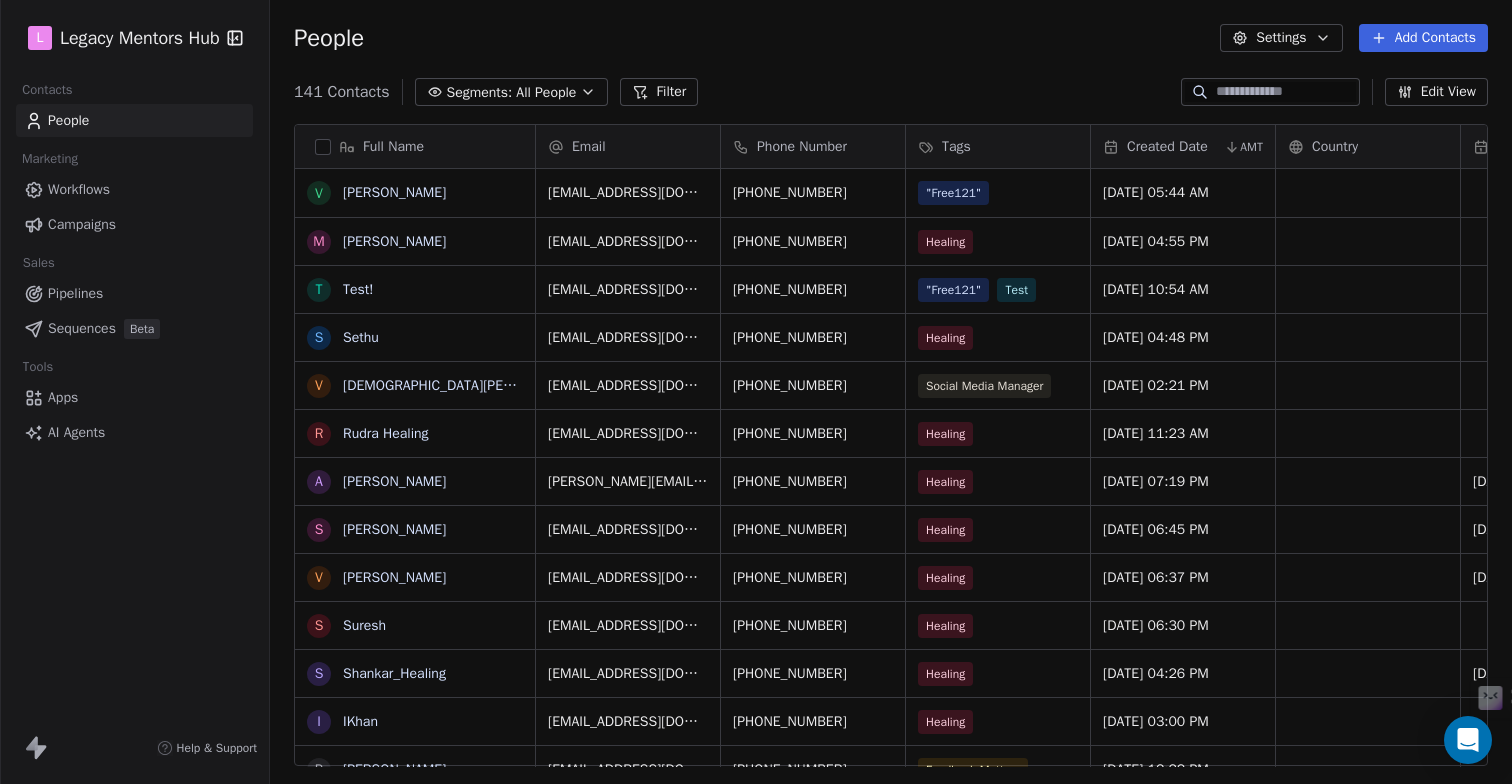 click 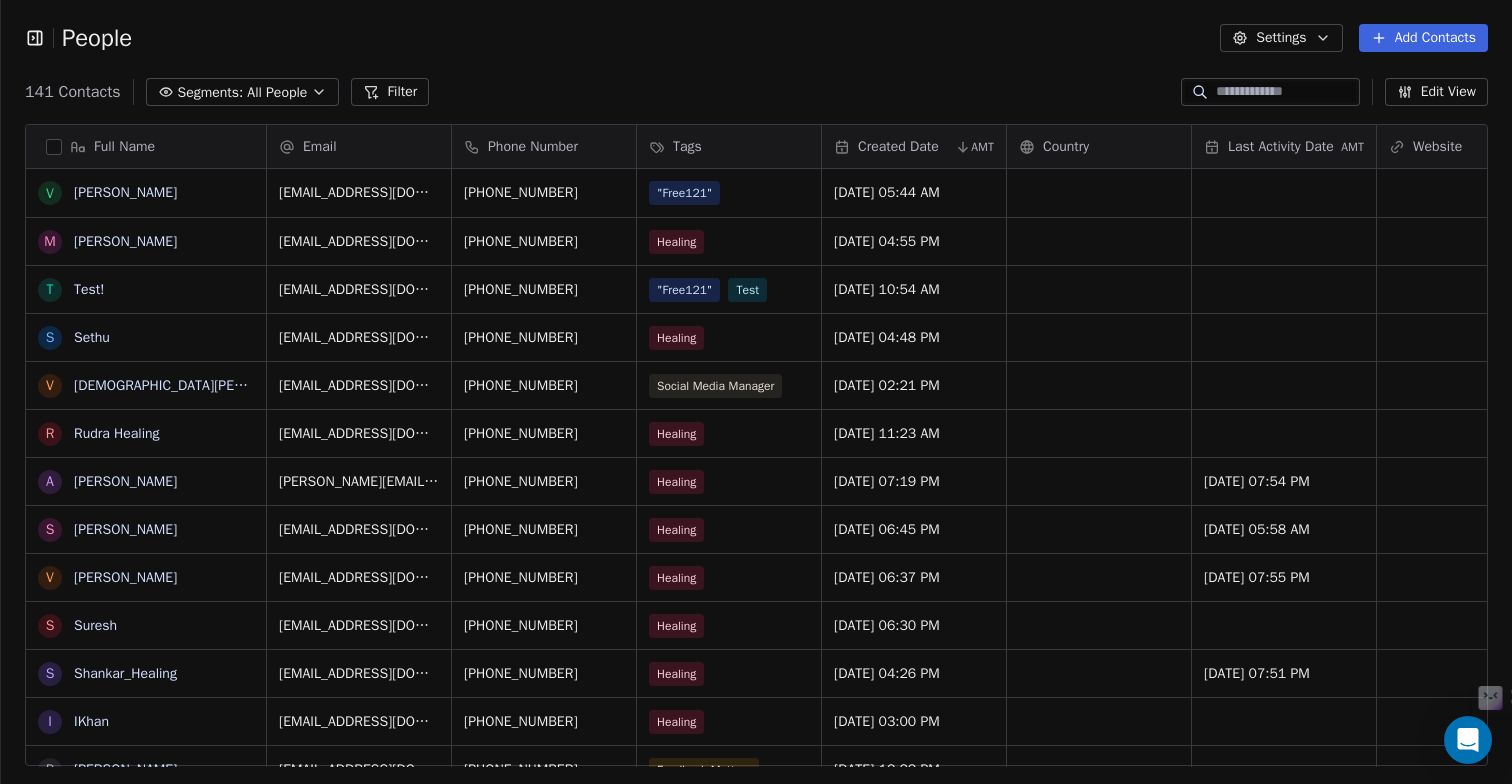 click 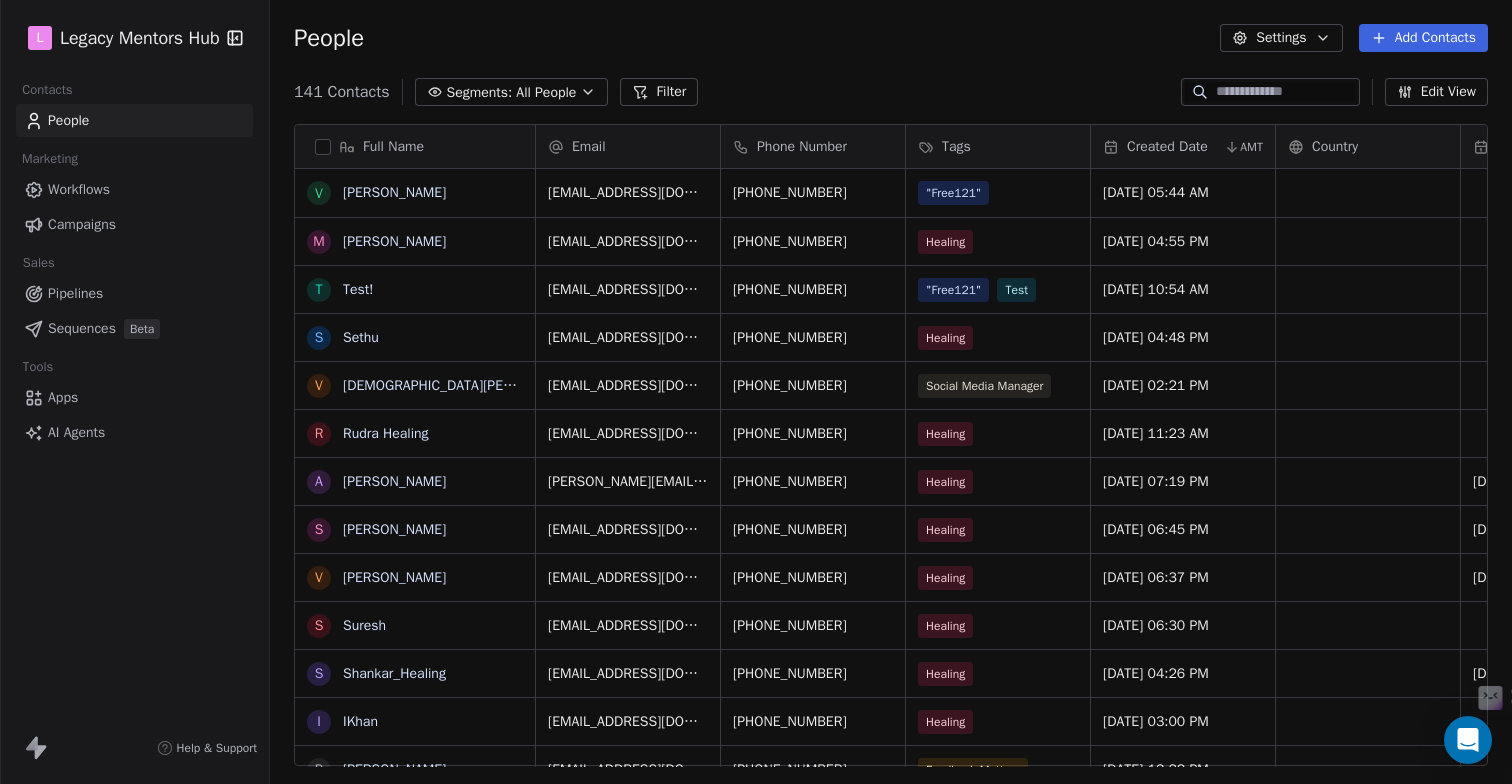 scroll, scrollTop: 675, scrollLeft: 1227, axis: both 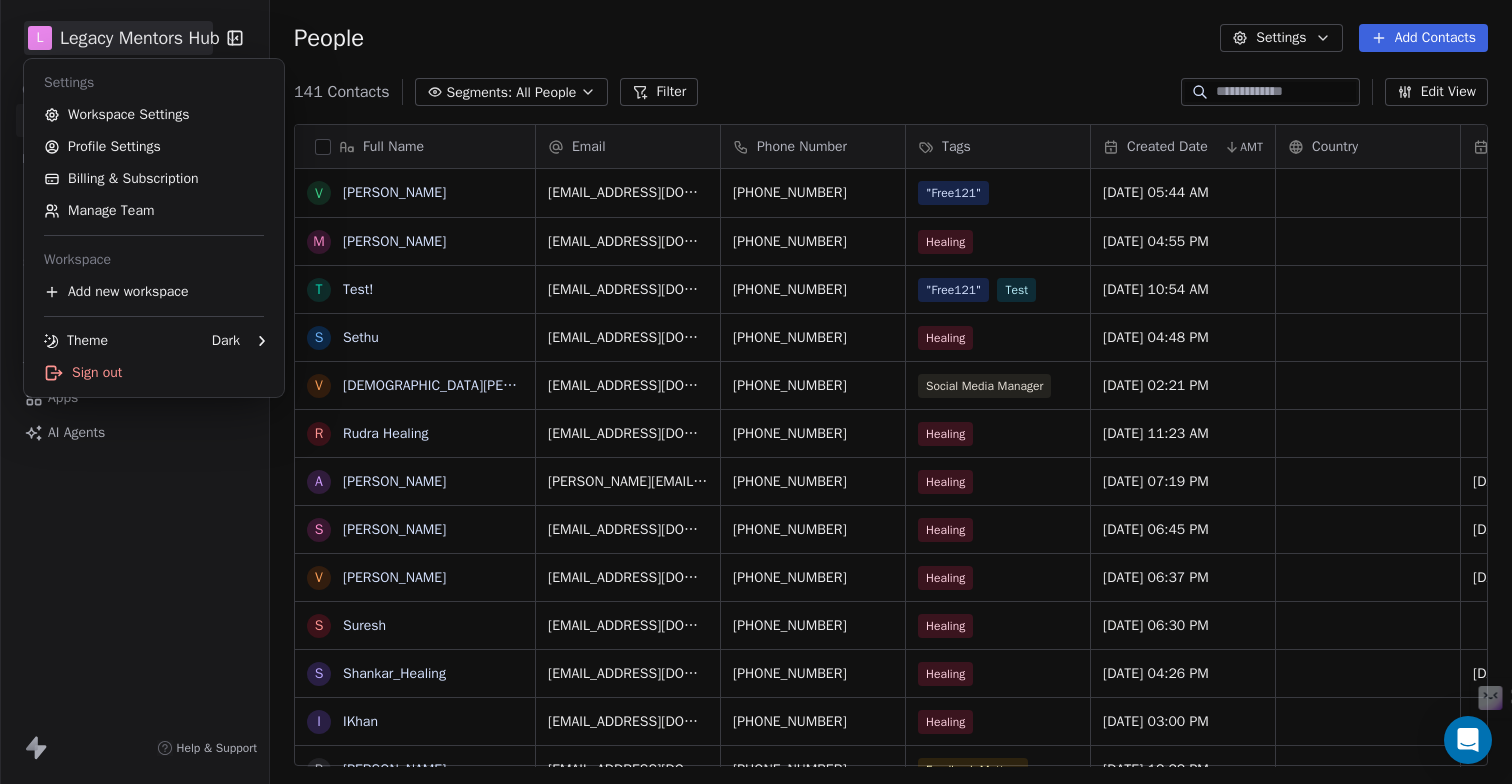 click on "L Legacy Mentors Hub Contacts People Marketing Workflows Campaigns Sales Pipelines Sequences Beta Tools Apps AI Agents Help & Support People Settings  Add Contacts 141 Contacts Segments: All People Filter  Edit View Tag Add to Sequence Export Full Name V Vimal Adwani m mohit jain T Test! S Sethu V Vaishnavi Salunke R Rudra Healing A Akshatha S Sheila Patrick V Vinayak S Suresh S Shankar_Healing I IKhan P Palanisamy T Thirunavukkarasu Sengodan V VBK SHARMA K Kiran Kumar s suresh P PETER JOSEPH T Thavamani Jagannathan P Pramod Dalvi S Sanjeev Kumar S Surjith Kumar J Jhinapati sahu S Shankar J Jumar Jay Ramirez S Swapan Sundoja A ARUN NALLEDATH M Mohammed maqsood N Nadia Nazir S Sivagurunathan Kalidoss B Brice Estrella B Bharathkumar S S.Saruthan Email Phone Number Tags Created Date AMT Country Last Activity Date AMT Website Job Title Status vimaladwani1976@gmail.com +918078660189 "Free121" 07/07/2025 05:44 AM mohitj0211@gmail.com +919767610197 Healing 16/06/2025 04:55 PM sankaranj123@gmail.com +971503345789" at bounding box center [756, 392] 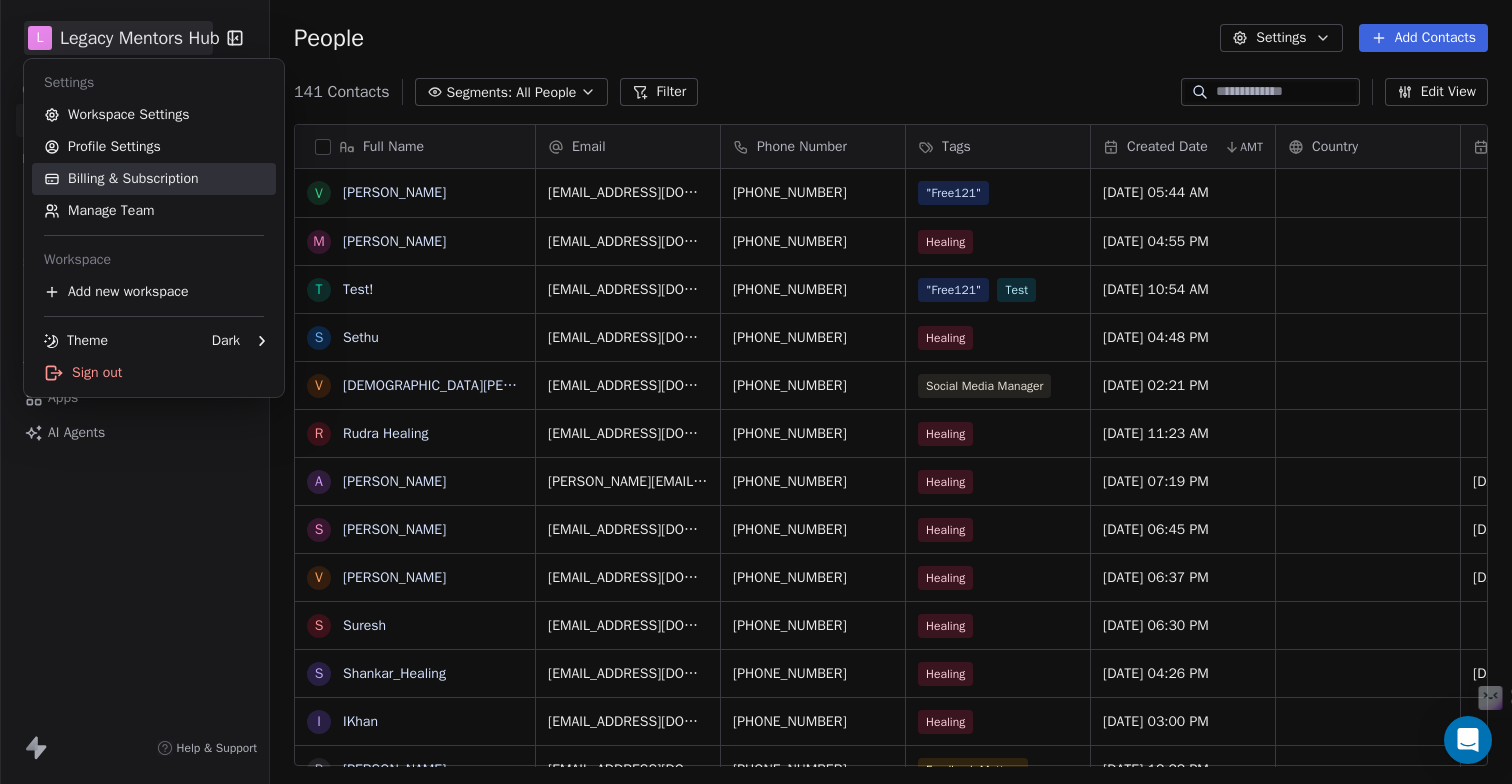 click on "Billing & Subscription" at bounding box center (154, 179) 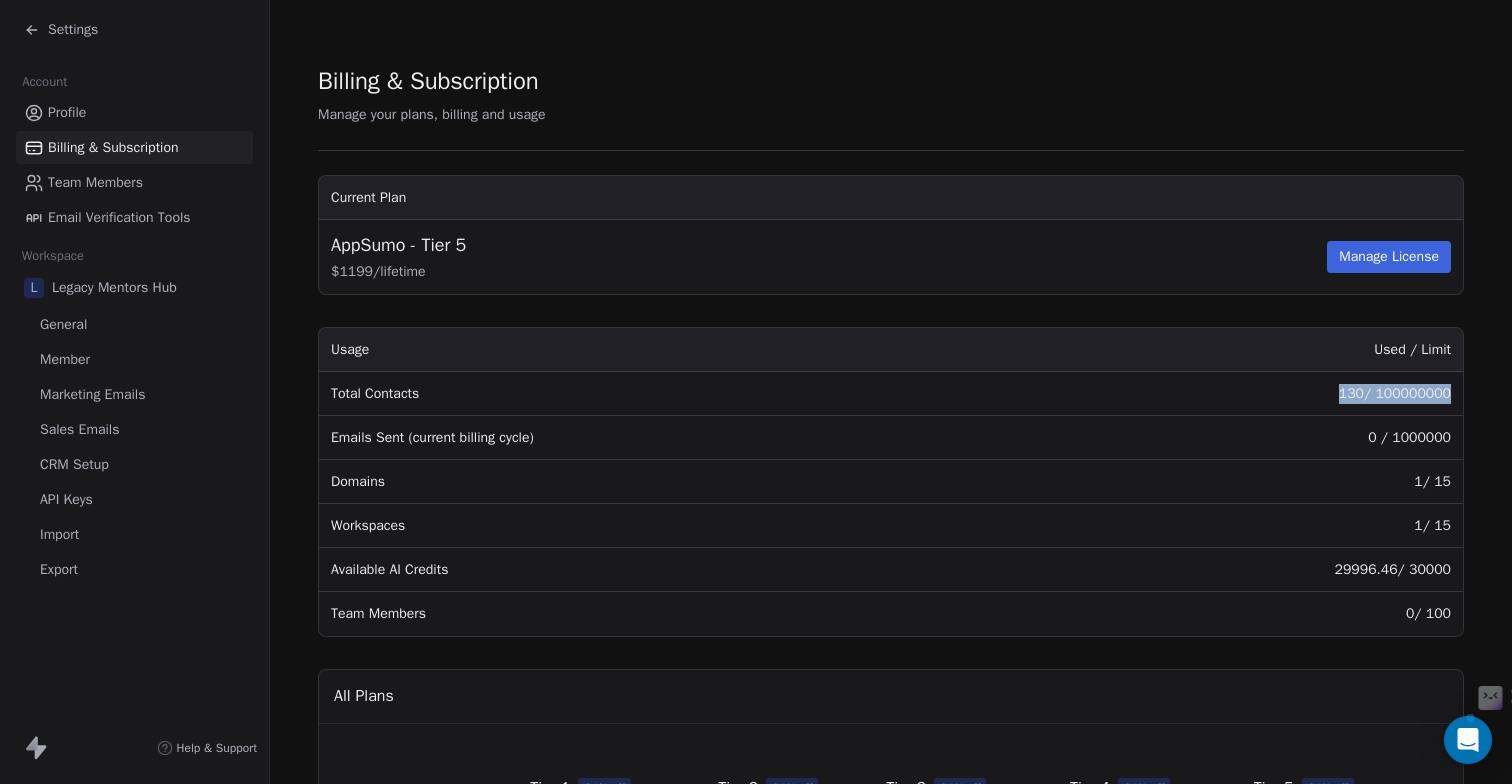 drag, startPoint x: 542, startPoint y: 403, endPoint x: 1373, endPoint y: 405, distance: 831.0024 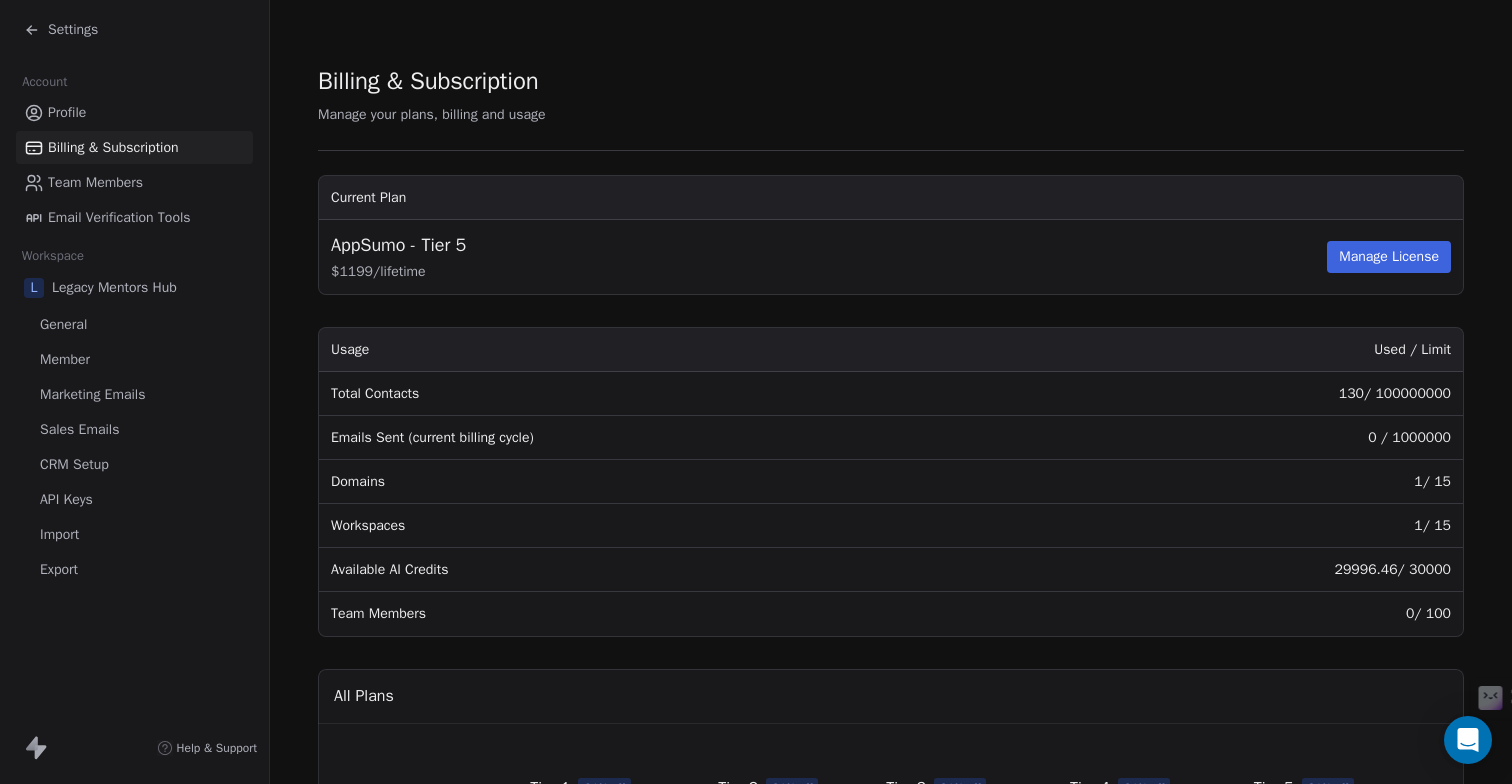 click on "130  /   100000000" at bounding box center [1244, 394] 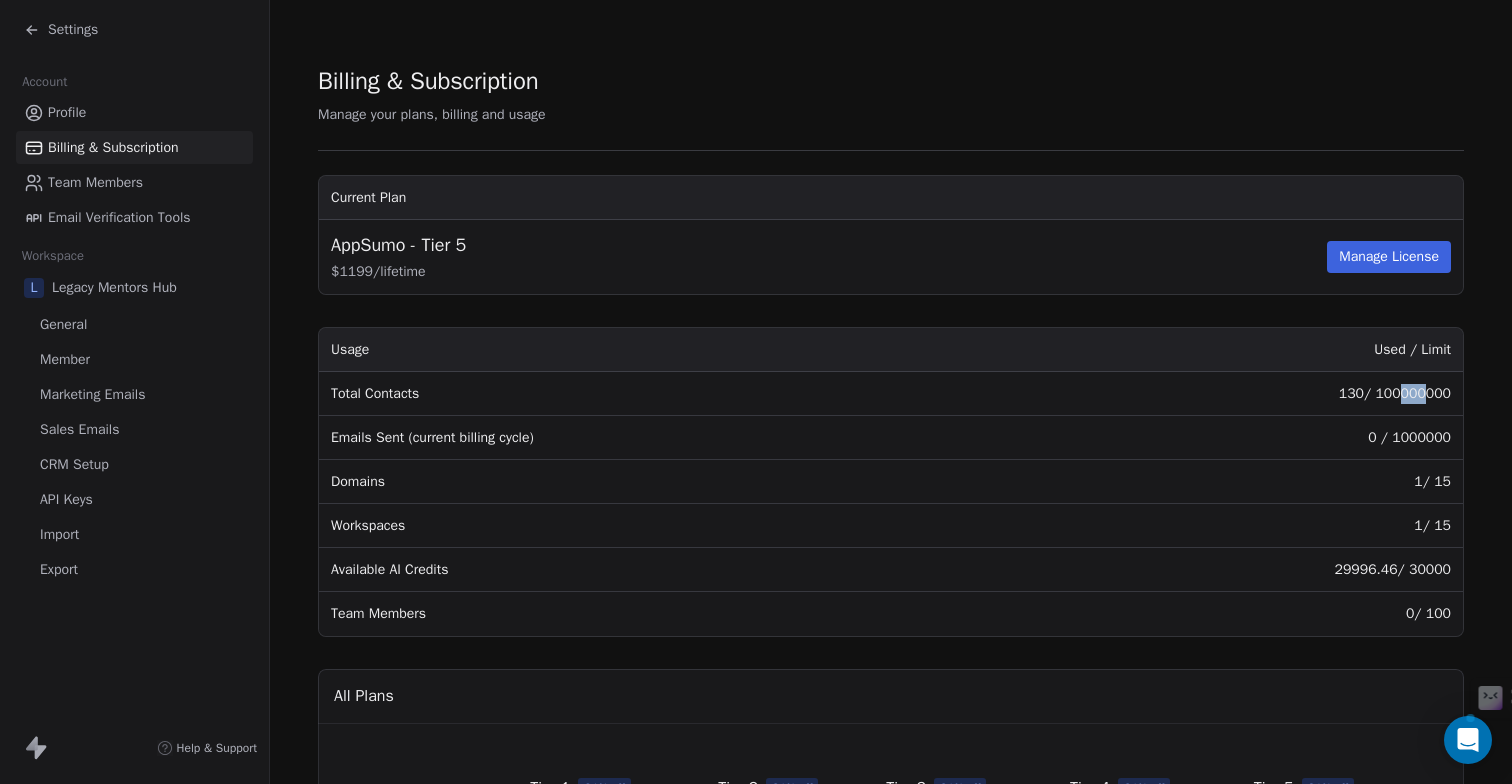 drag, startPoint x: 1409, startPoint y: 396, endPoint x: 1384, endPoint y: 397, distance: 25.019993 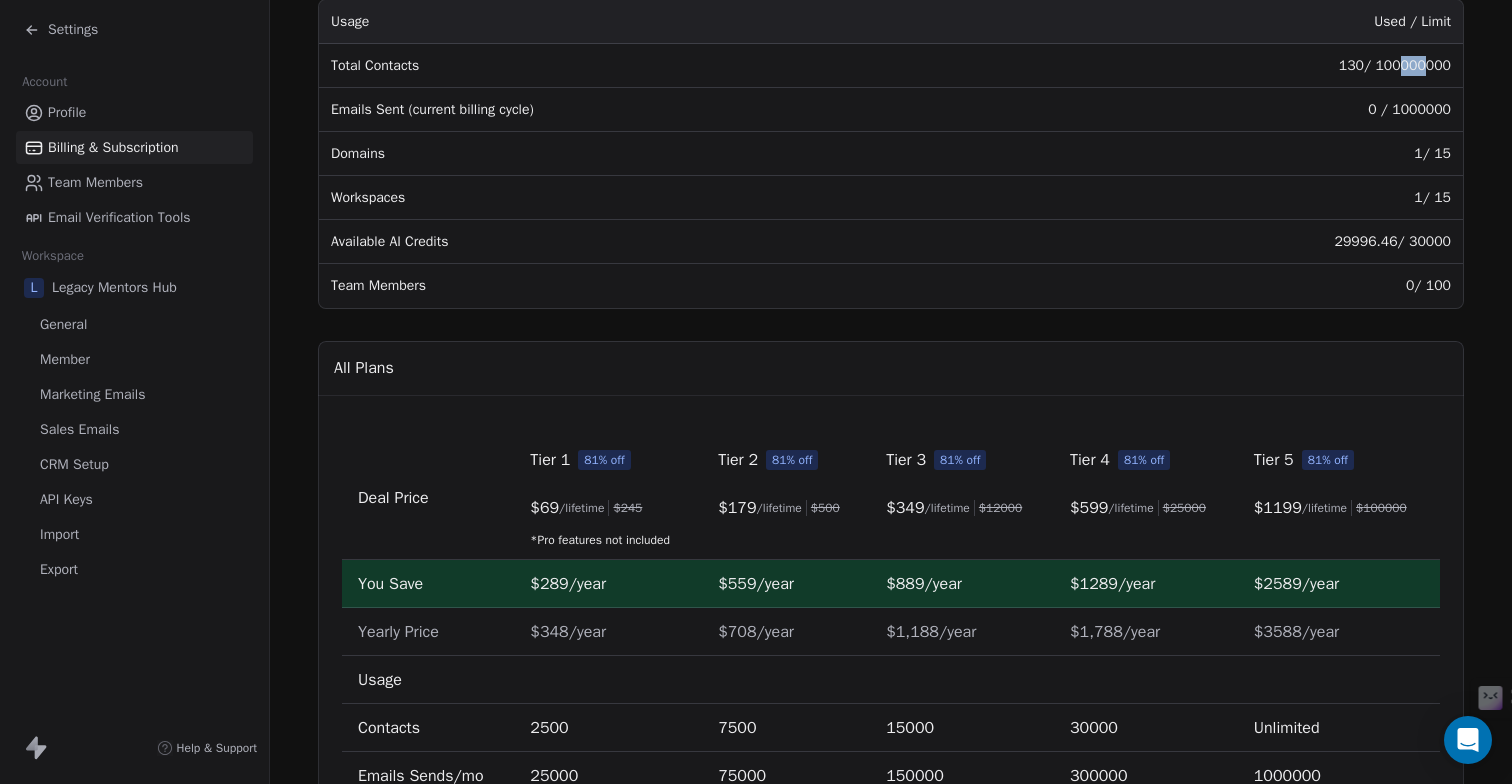 scroll, scrollTop: 0, scrollLeft: 0, axis: both 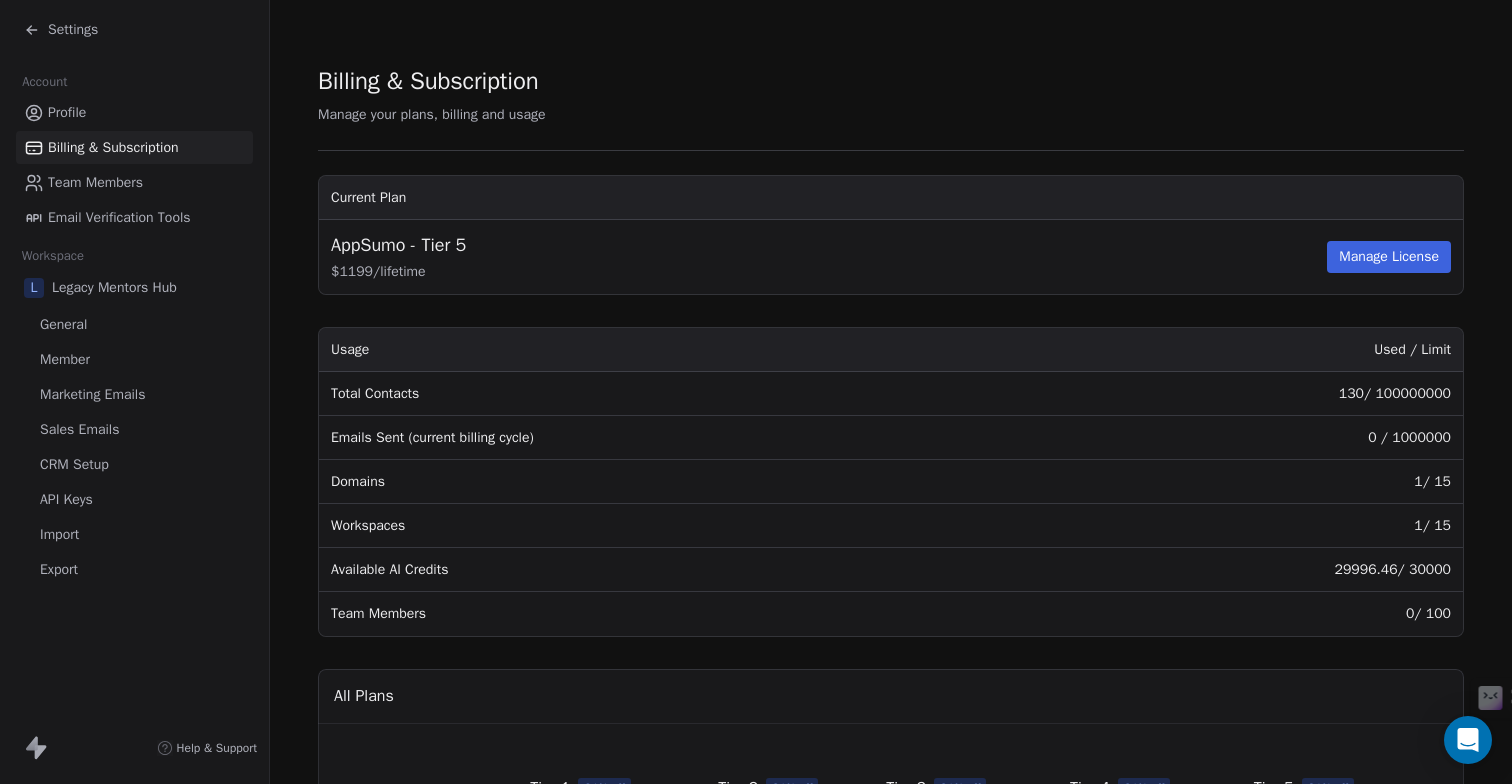 click on "0   /   1000000" at bounding box center [1244, 438] 